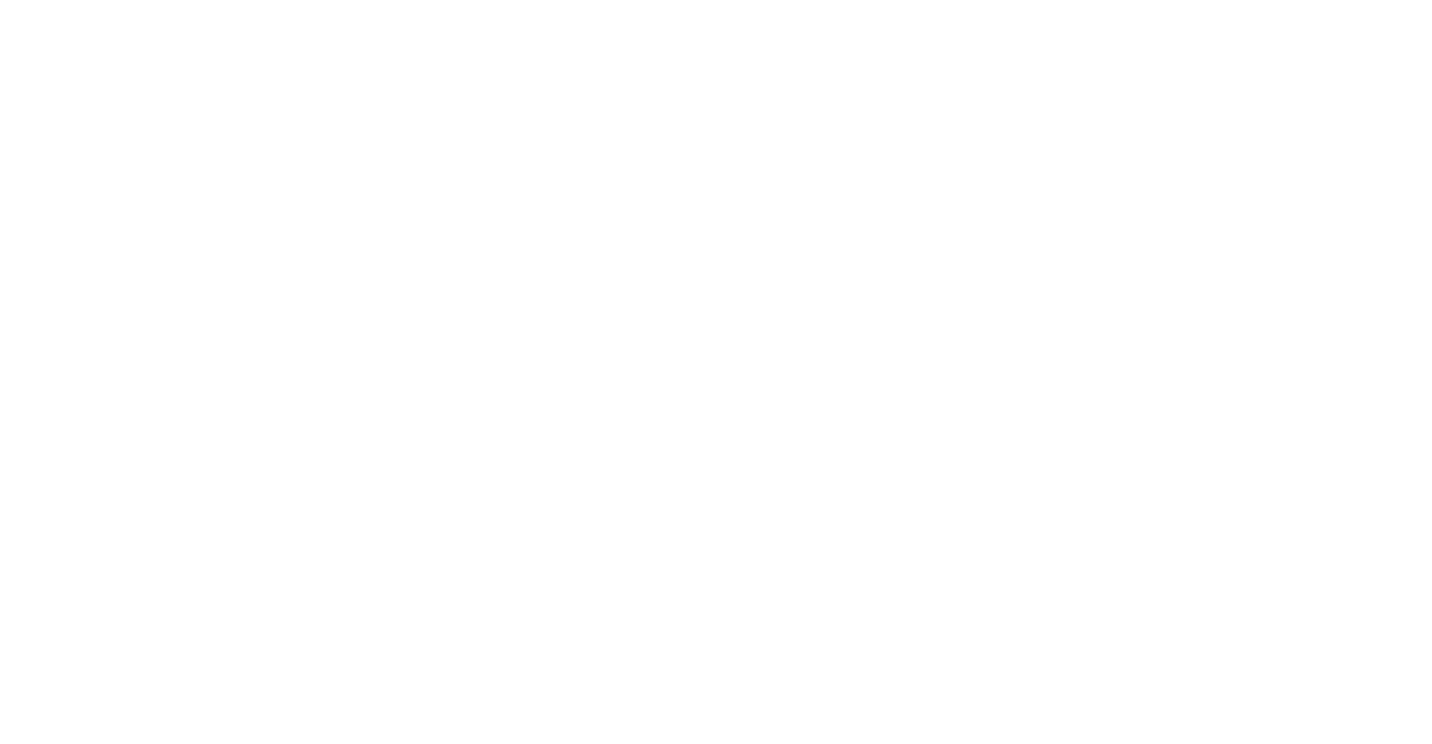 scroll, scrollTop: 0, scrollLeft: 0, axis: both 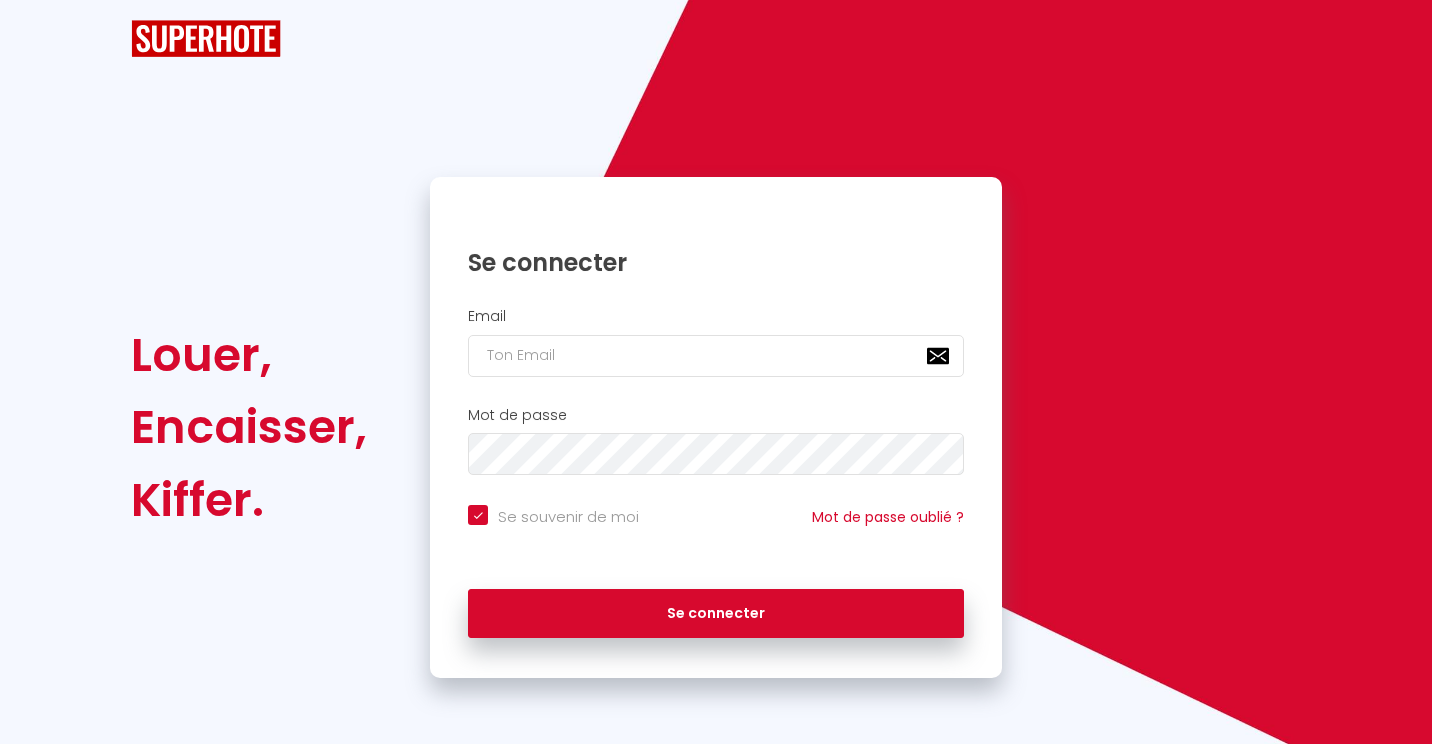 checkbox on "true" 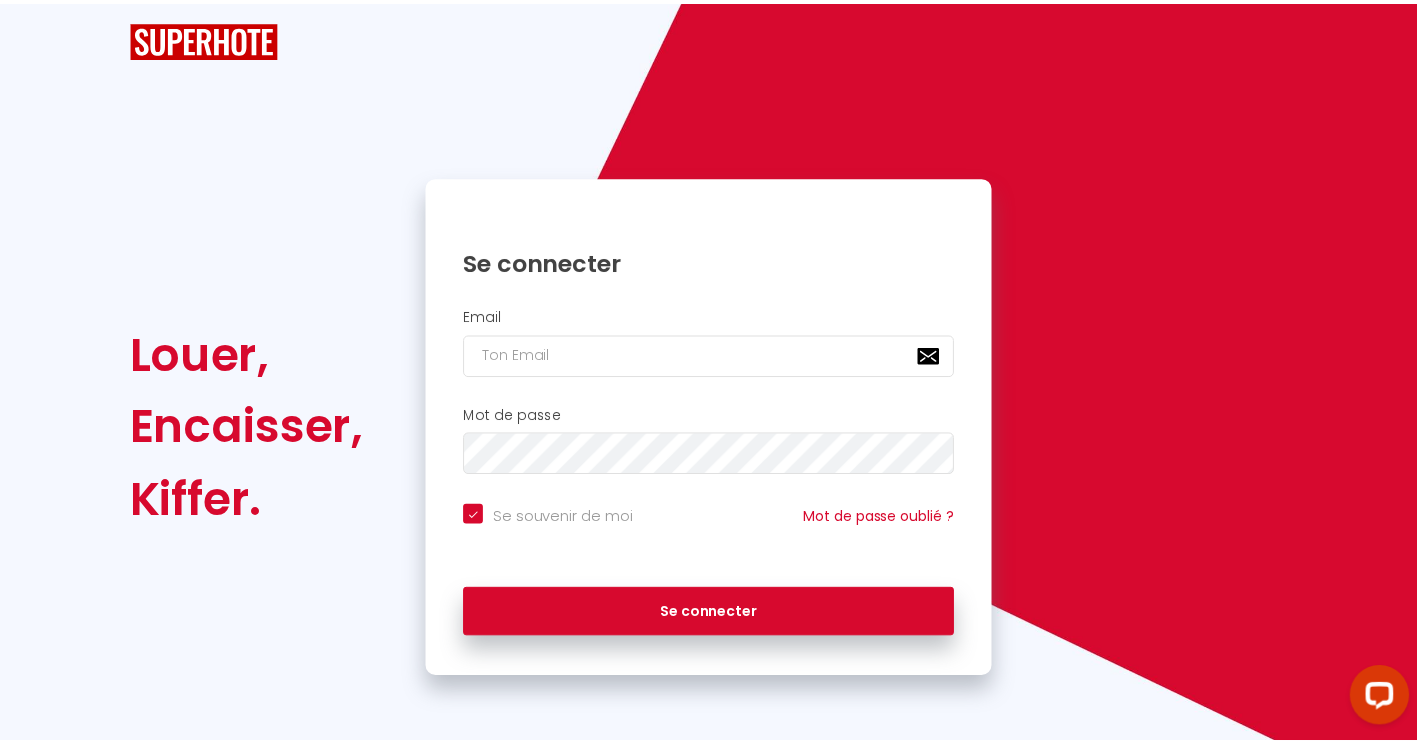 scroll, scrollTop: 0, scrollLeft: 0, axis: both 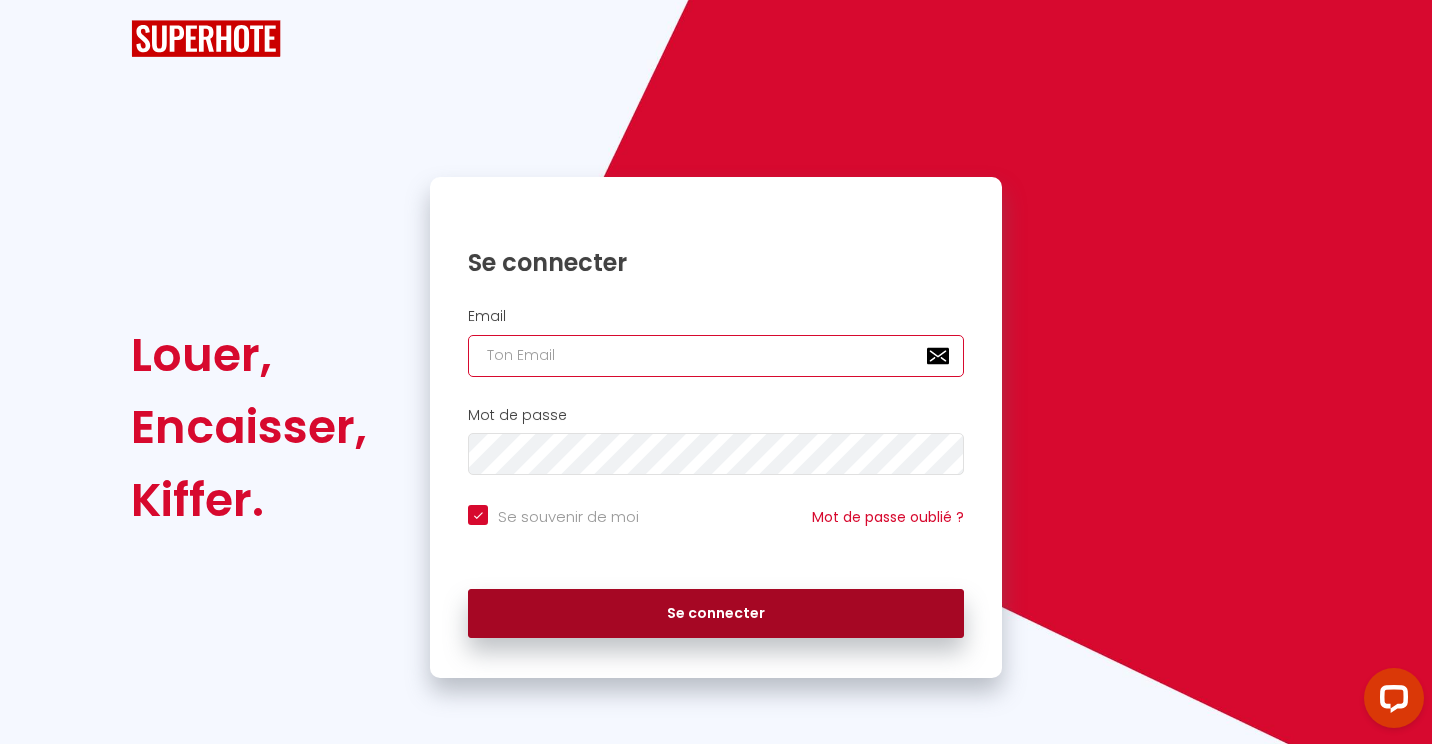 type on "[EMAIL_ADDRESS][DATE][DOMAIN_NAME]" 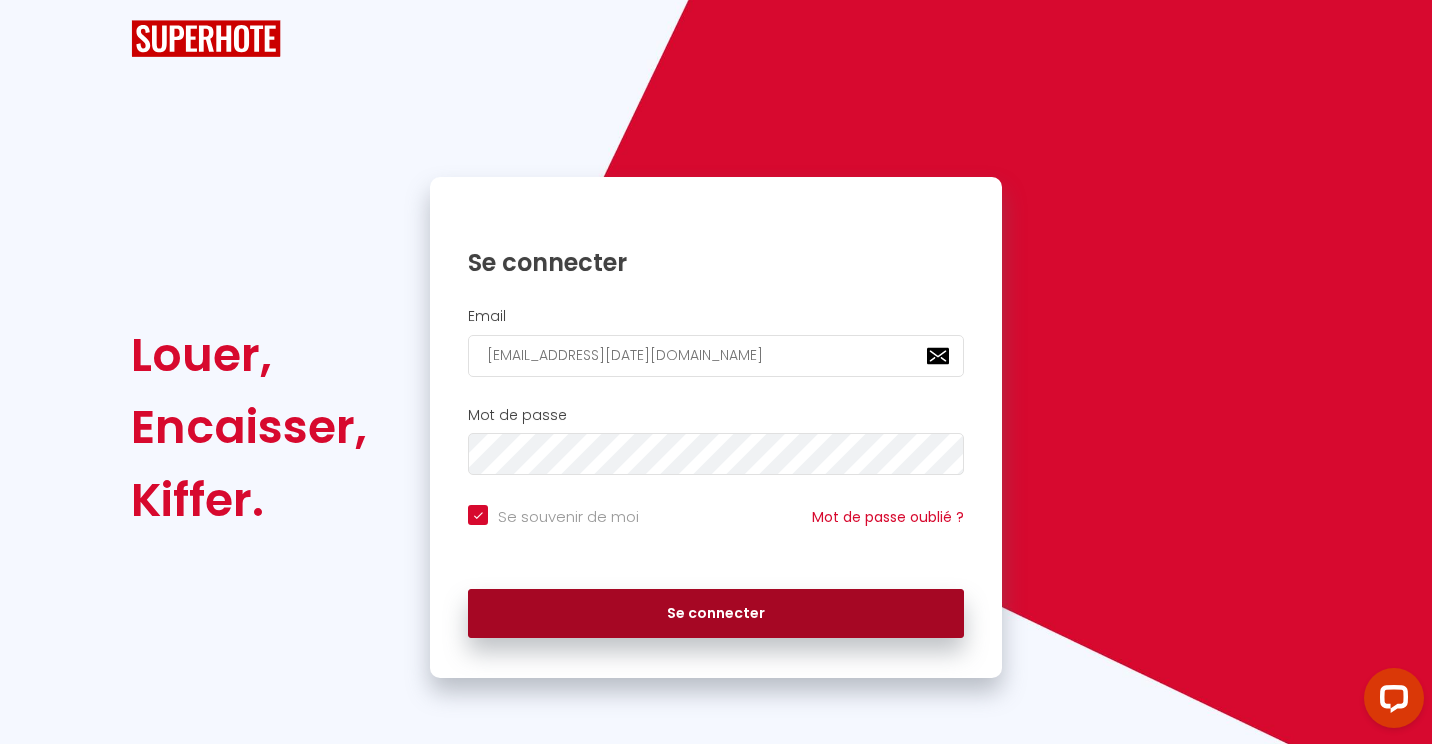 click on "Se connecter" at bounding box center [716, 614] 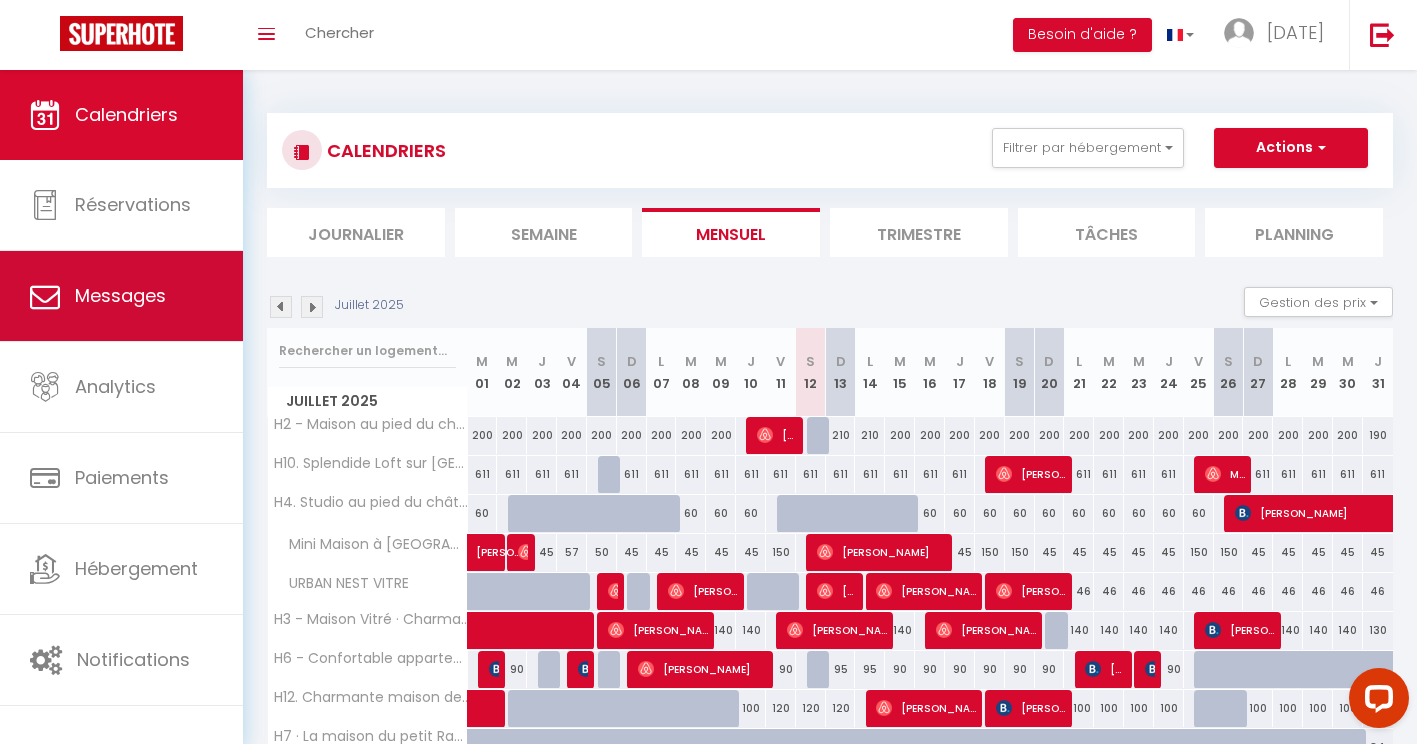 scroll, scrollTop: 145, scrollLeft: 0, axis: vertical 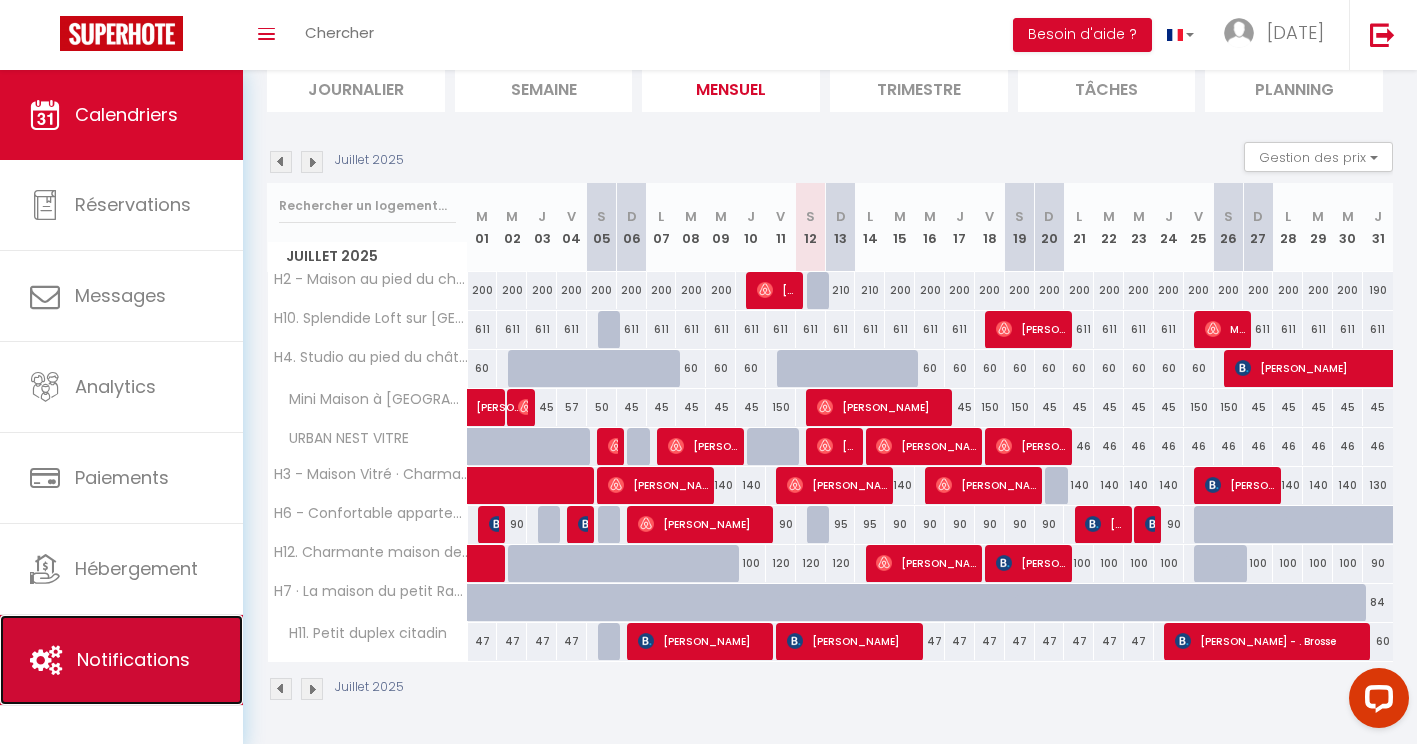 click on "Notifications" at bounding box center (121, 660) 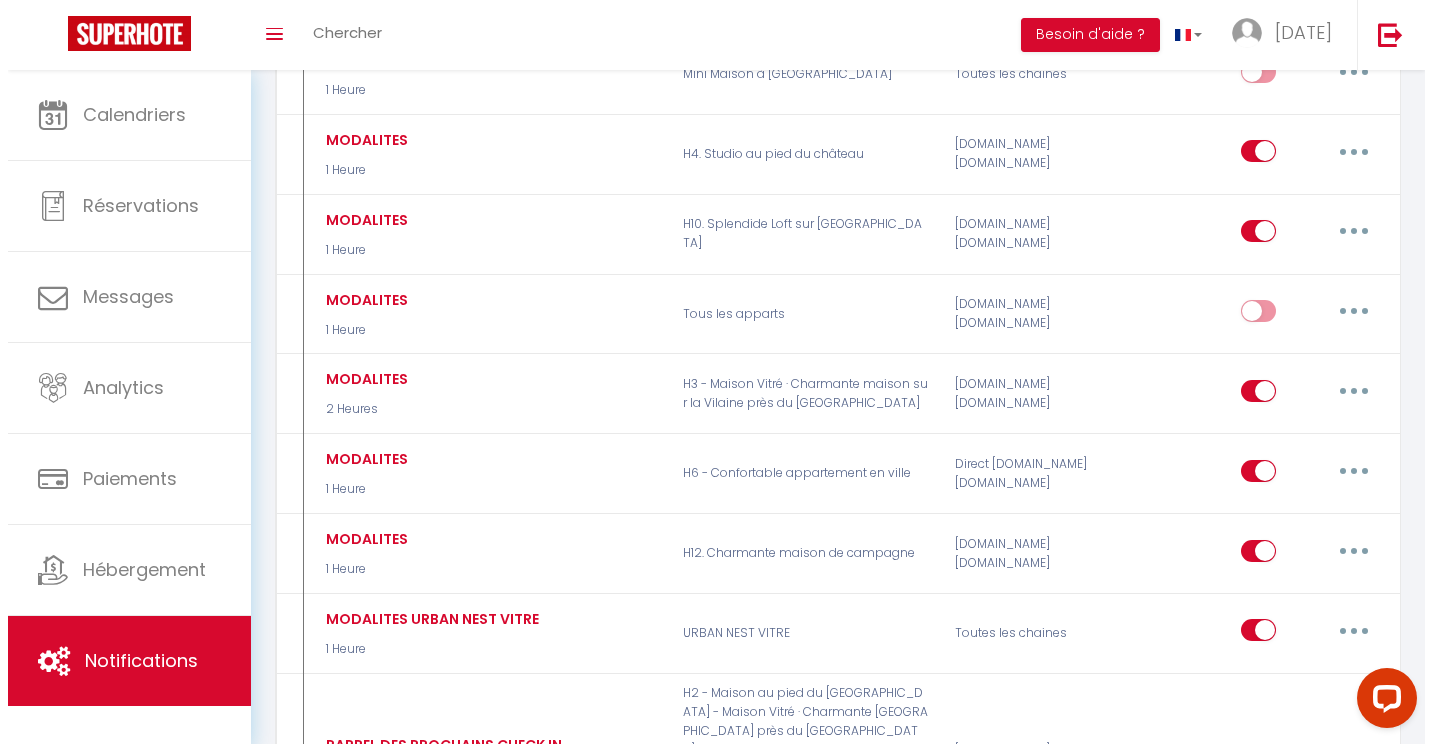 scroll, scrollTop: 3518, scrollLeft: 0, axis: vertical 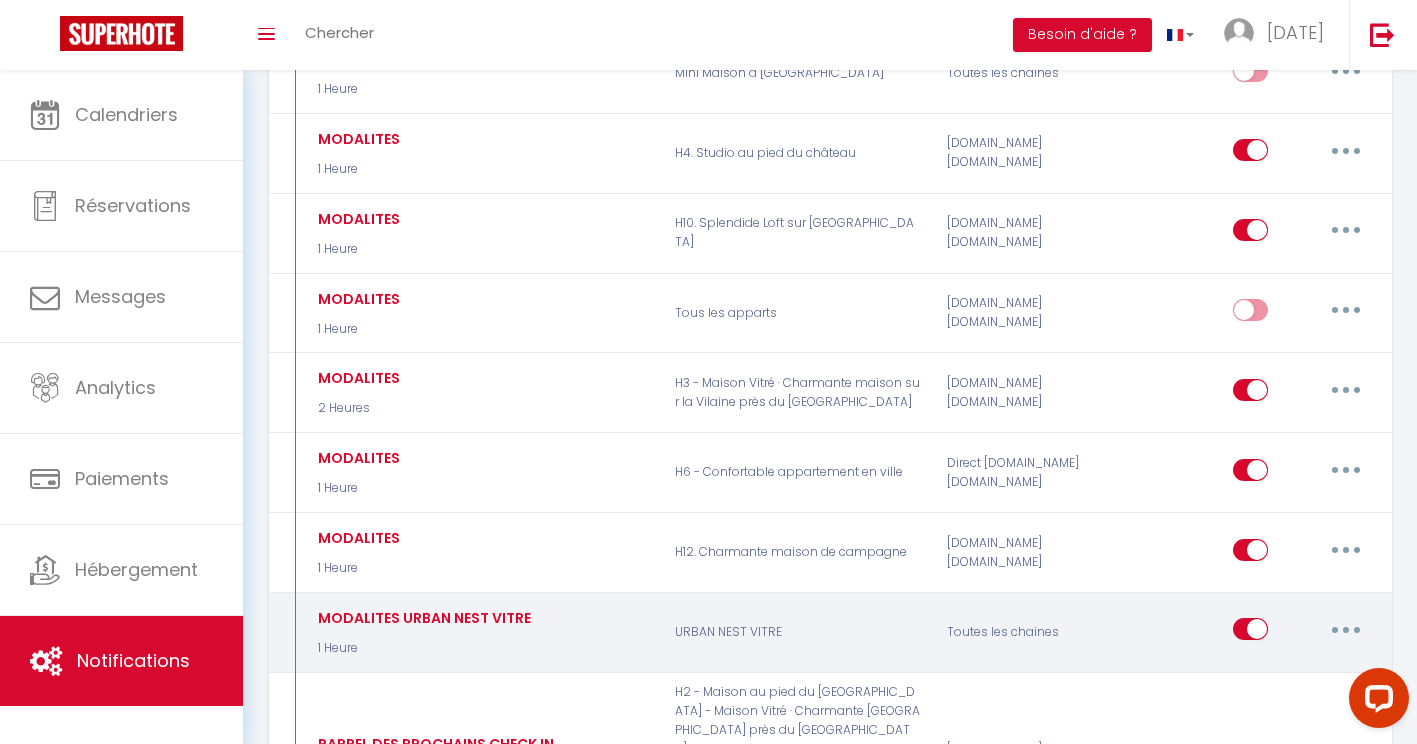 click on "URBAN NEST VITRE" at bounding box center [798, 632] 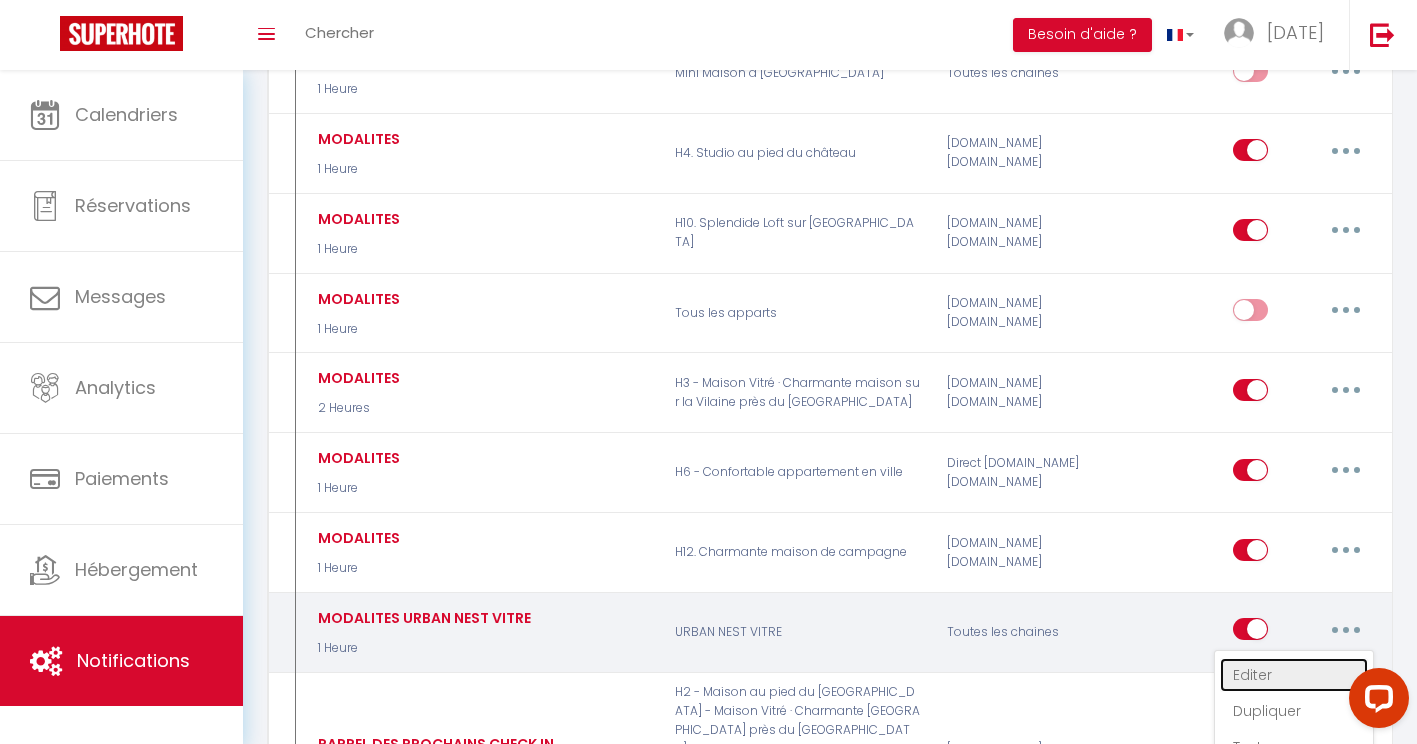 click on "Editer" at bounding box center (1294, 675) 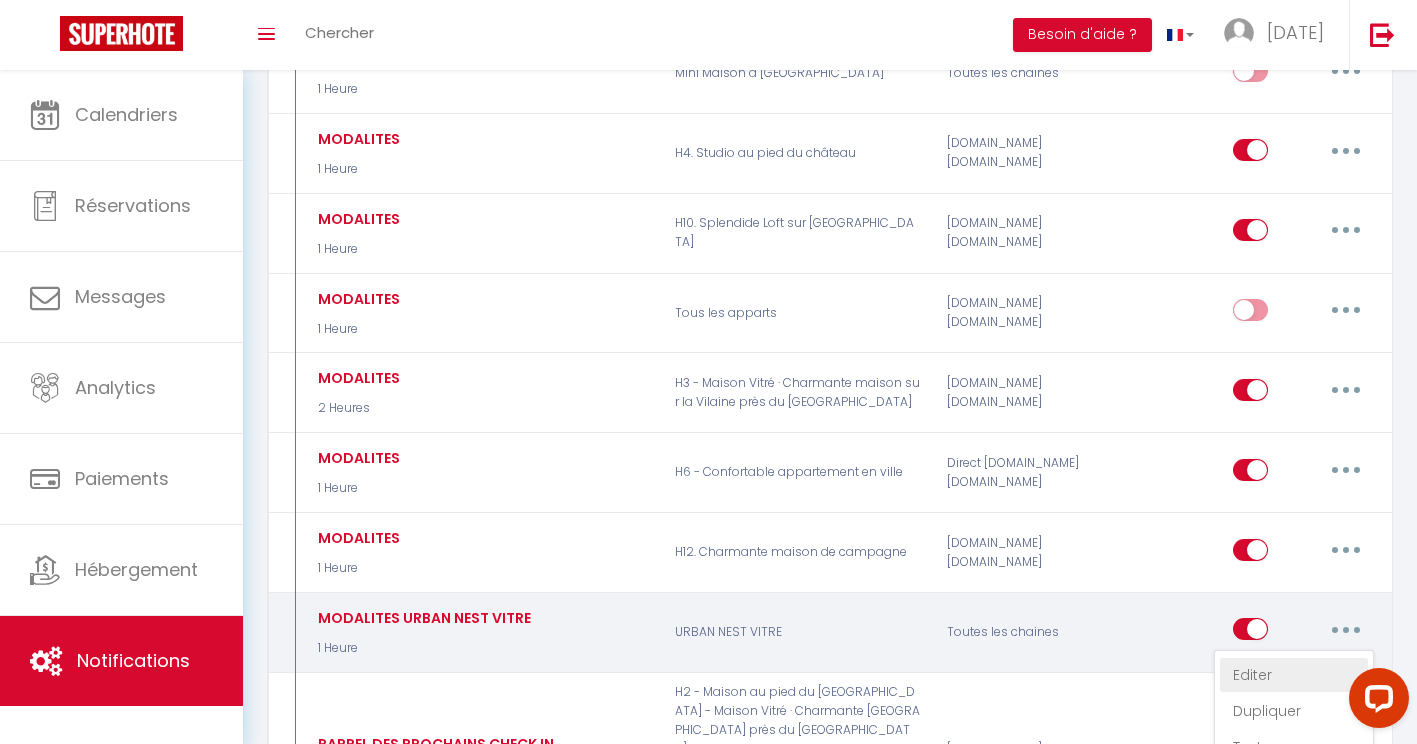 type on "MODALITES URBAN NEST VITRE" 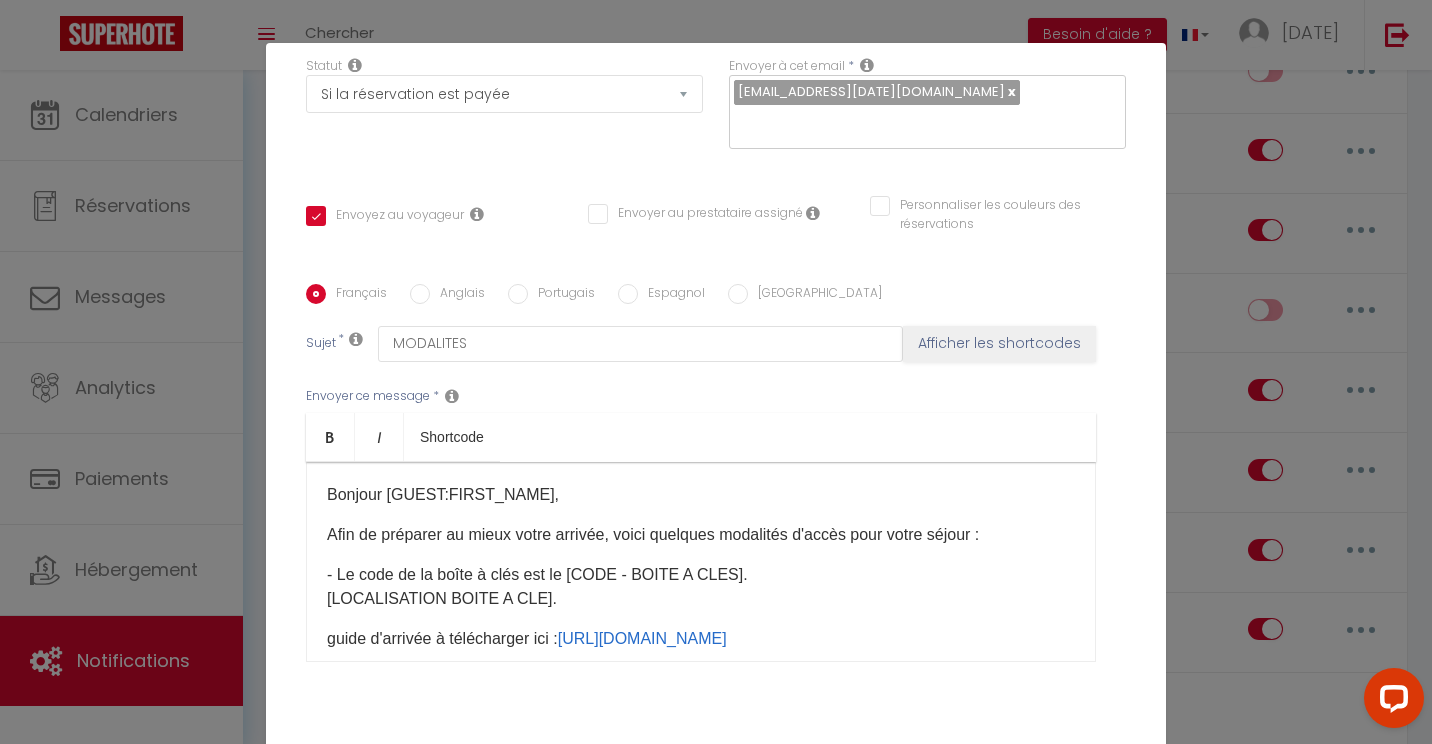 scroll, scrollTop: 321, scrollLeft: 0, axis: vertical 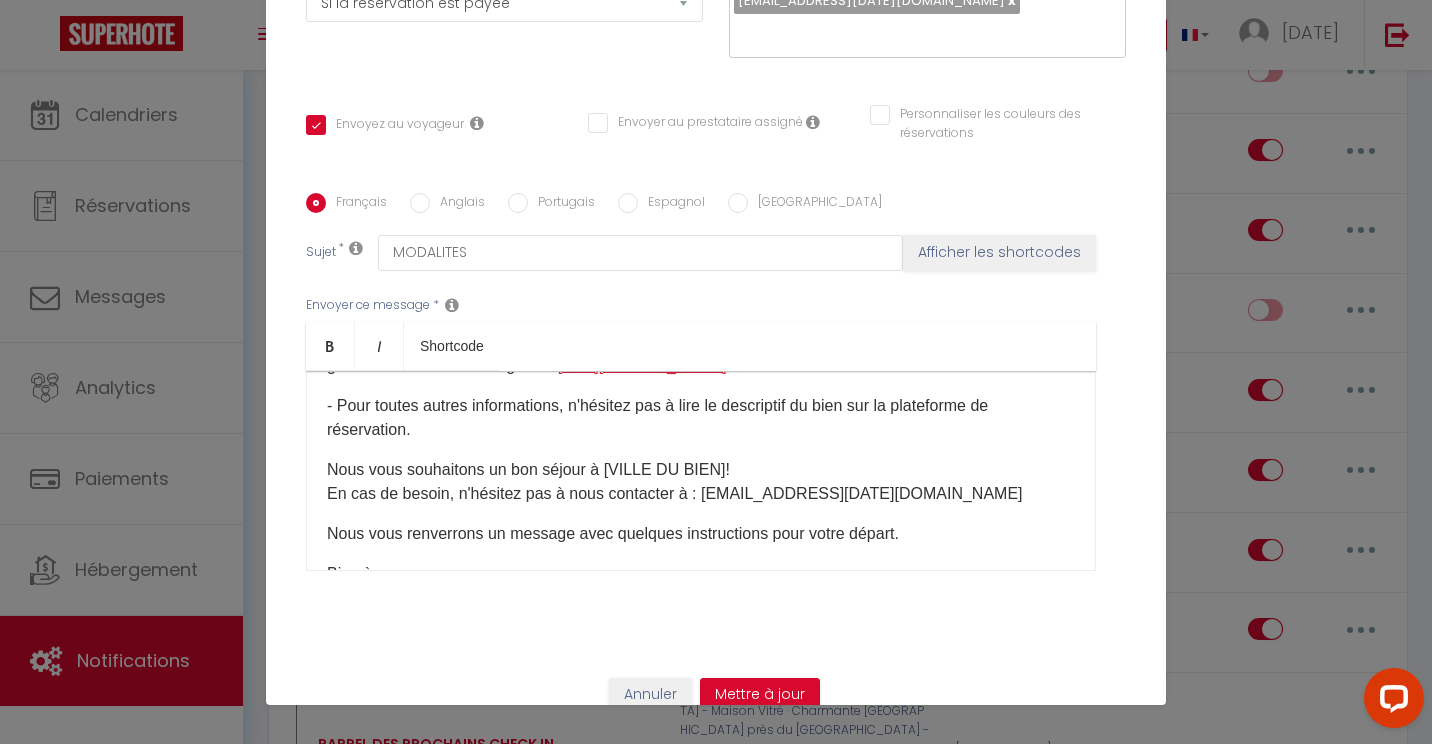 click on "[URL][DOMAIN_NAME]" at bounding box center [642, 365] 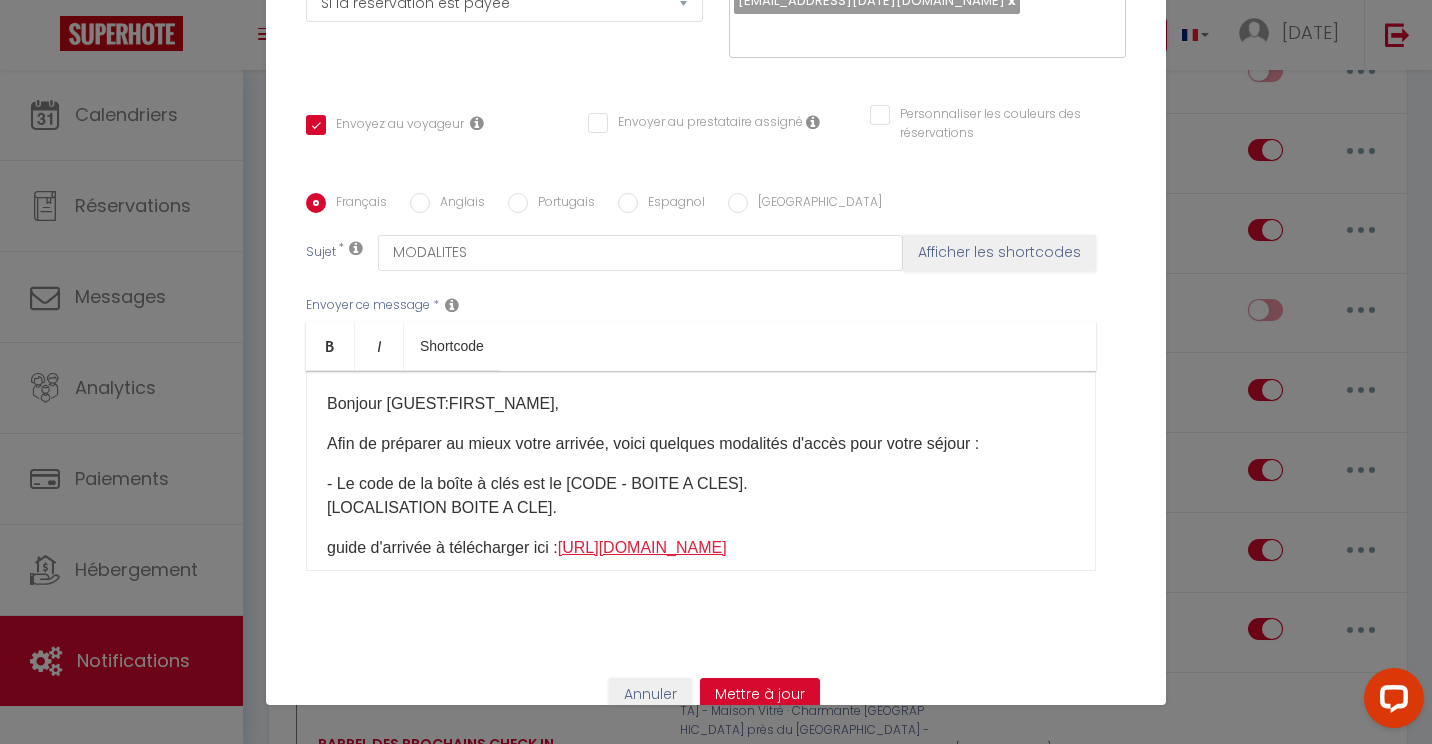 scroll, scrollTop: 0, scrollLeft: 0, axis: both 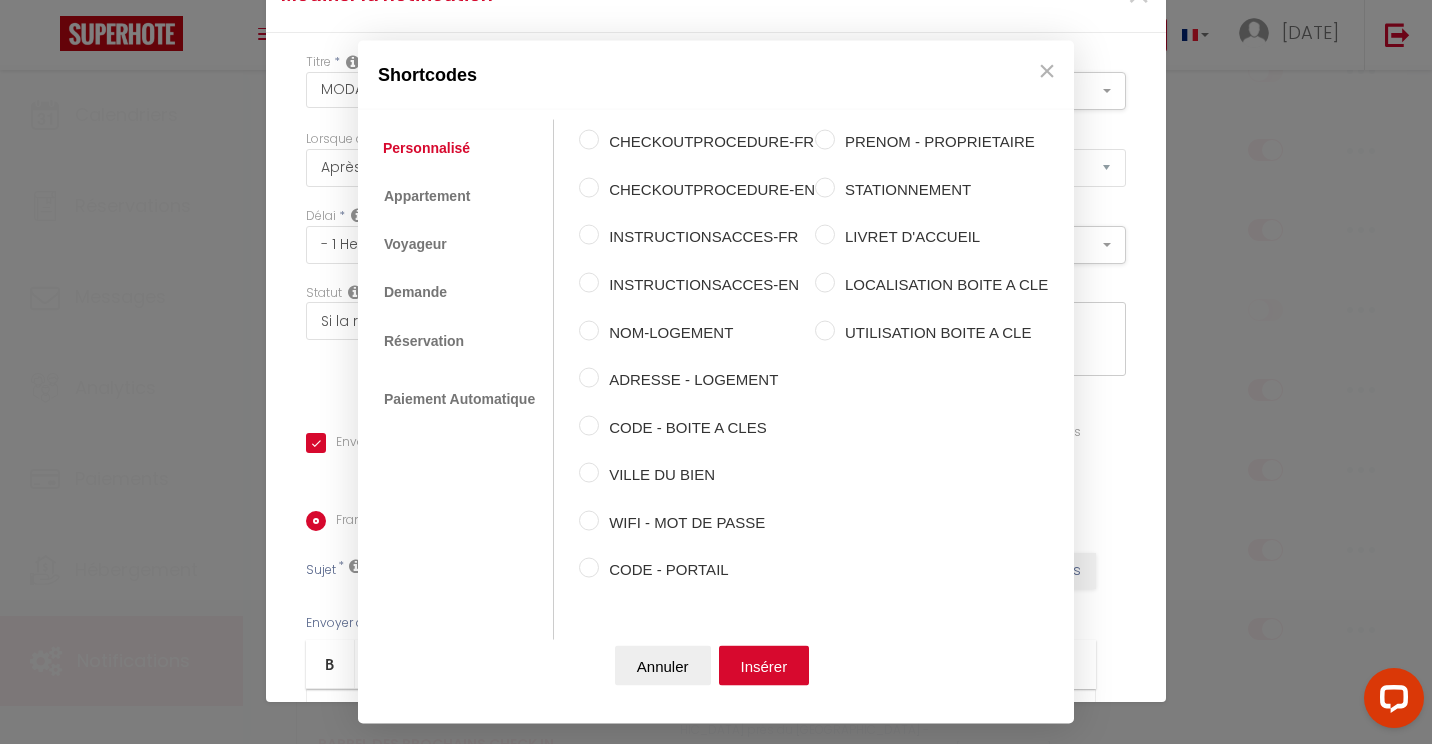 click on "Coaching SuperHote ce soir à 18h00, pour participer:  [URL][DOMAIN_NAME][SECURITY_DATA]   ×     Toggle navigation       Toggle Search     Toggle menubar     Chercher   BUTTON
Besoin d'aide ?
[DATE]   Paramètres        Équipe     Résultat de la recherche   Aucun résultat     Calendriers     Réservations     Messages     Analytics      Paiements     Hébergement     Notifications                 Résultat de la recherche   Id   Appart   Voyageur    Checkin   Checkout   Nuits   Pers.   Plateforme   Statut     Résultat de la recherche   Aucun résultat          Notifications
Actions
Nouvelle Notification    Exporter    Importer    Tous les apparts    H2 - Maison au pied du [GEOGRAPHIC_DATA] - Maison Vitré · Charmante [GEOGRAPHIC_DATA] près du [GEOGRAPHIC_DATA] - Confortable appartement en ville H12. Charmante maison de campagne H11. Petit duplex citadin" at bounding box center [716, 833] 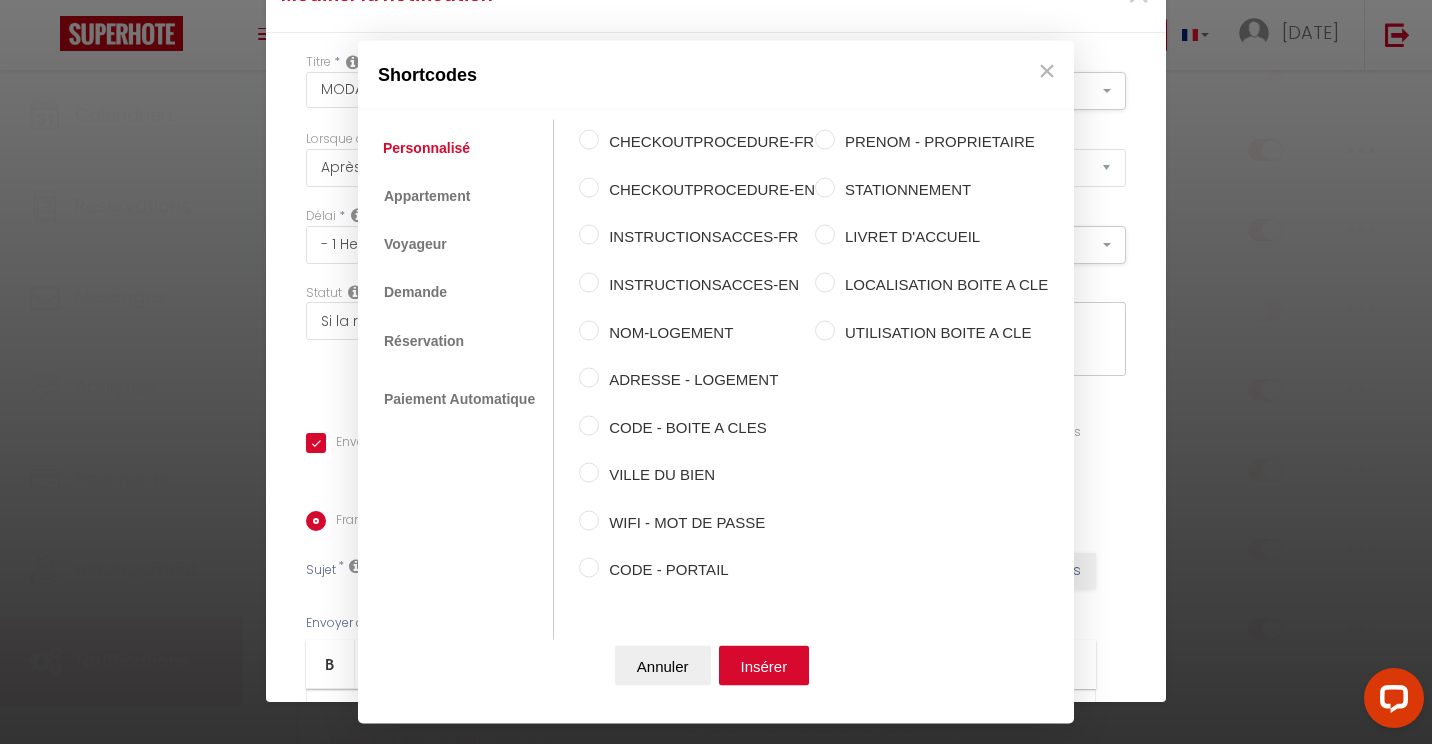click on "Shortcodes
Personnalisé
Appartement
Voyageur
Demande
Réservation
Lien De Paiement
Paiement Automatique
CHECKOUTPROCEDURE-FR CHECKOUTPROCEDURE-EN INSTRUCTIONSACCES-FR INSTRUCTIONSACCES-EN NOM-LOGEMENT ADRESSE - LOGEMENT CODE - BOITE A CLES VILLE DU BIEN WIFI - MOT DE PASSE CODE - PORTAIL PRENOM - PROPRIETAIRE STATIONNEMENT LIVRET D'ACCUEIL LOCALISATION BOITE A CLE UTILISATION BOITE A CLE
Nom du voyageur Prénom du voyageur Nom du famille du voyageur Email du voyageur Téléphone du voyageur Ville du voyageur Pays du voyageur Adresse du voyageur
Formulaire Bienvenue Formulaire Checkin Nom de l'appart Email de l'appart ×" at bounding box center [716, 372] 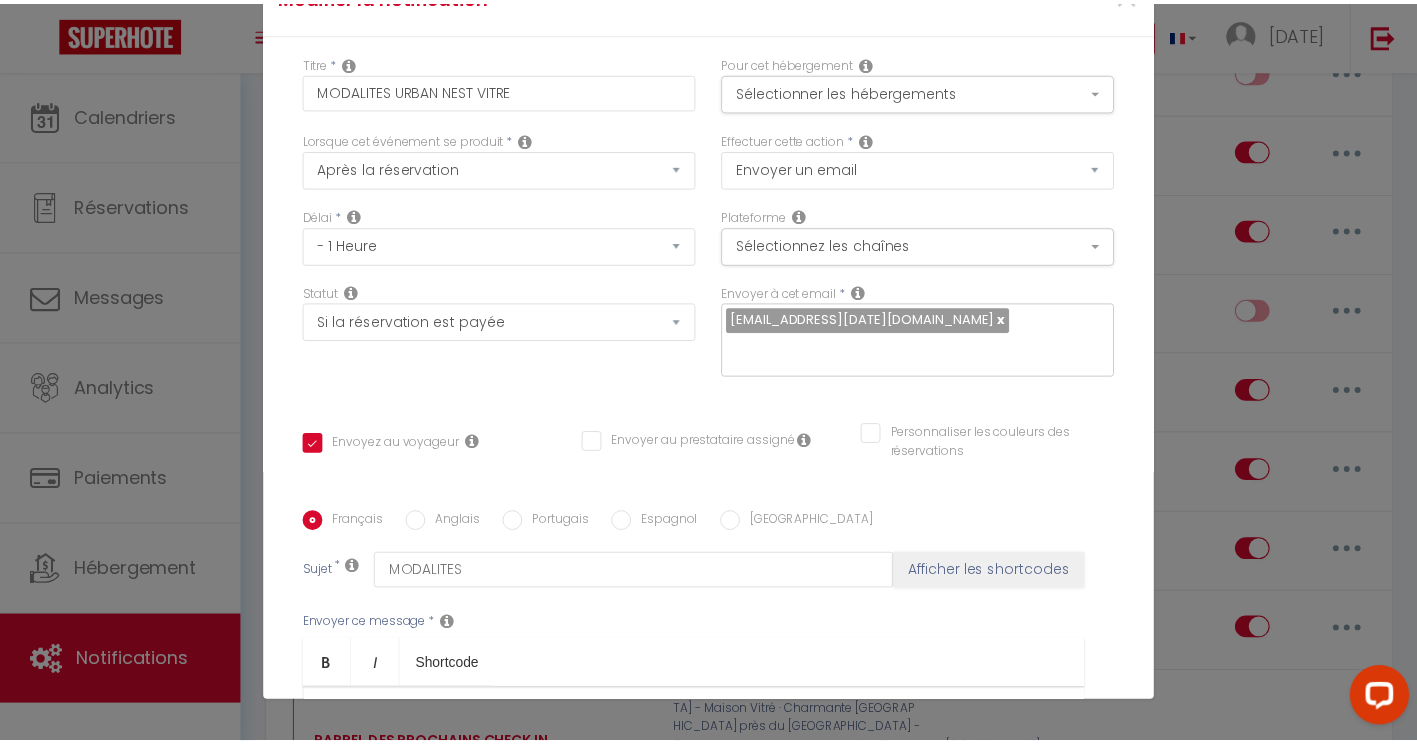 scroll, scrollTop: 0, scrollLeft: 0, axis: both 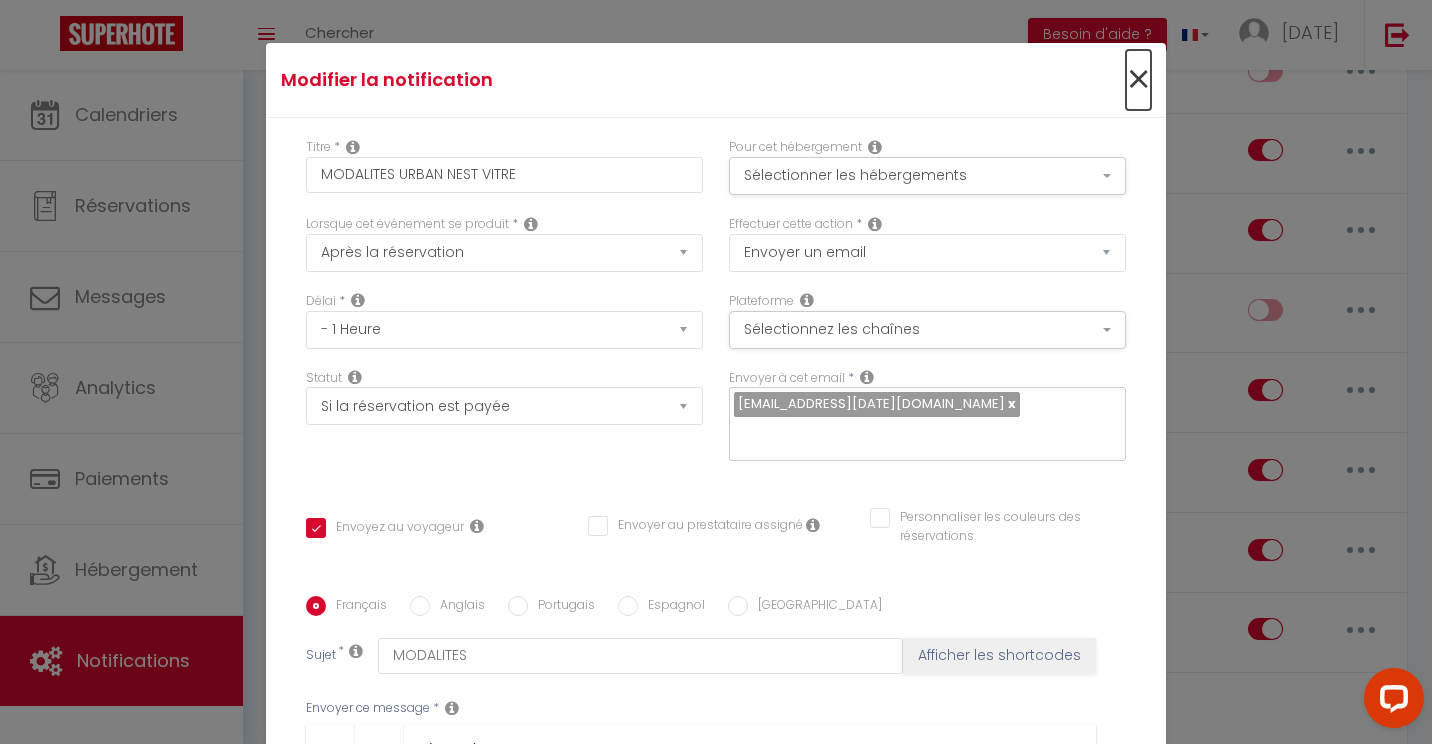 click on "×" at bounding box center (1138, 80) 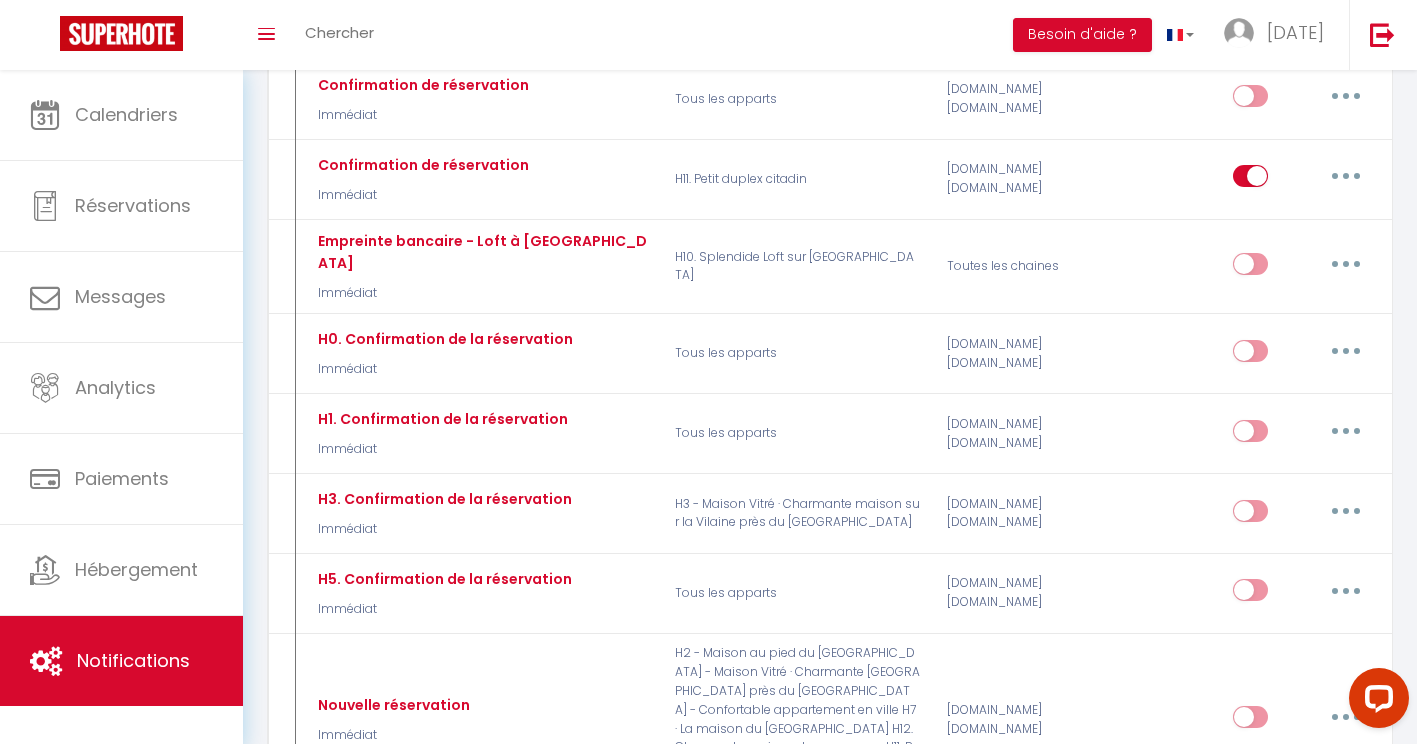 scroll, scrollTop: 0, scrollLeft: 0, axis: both 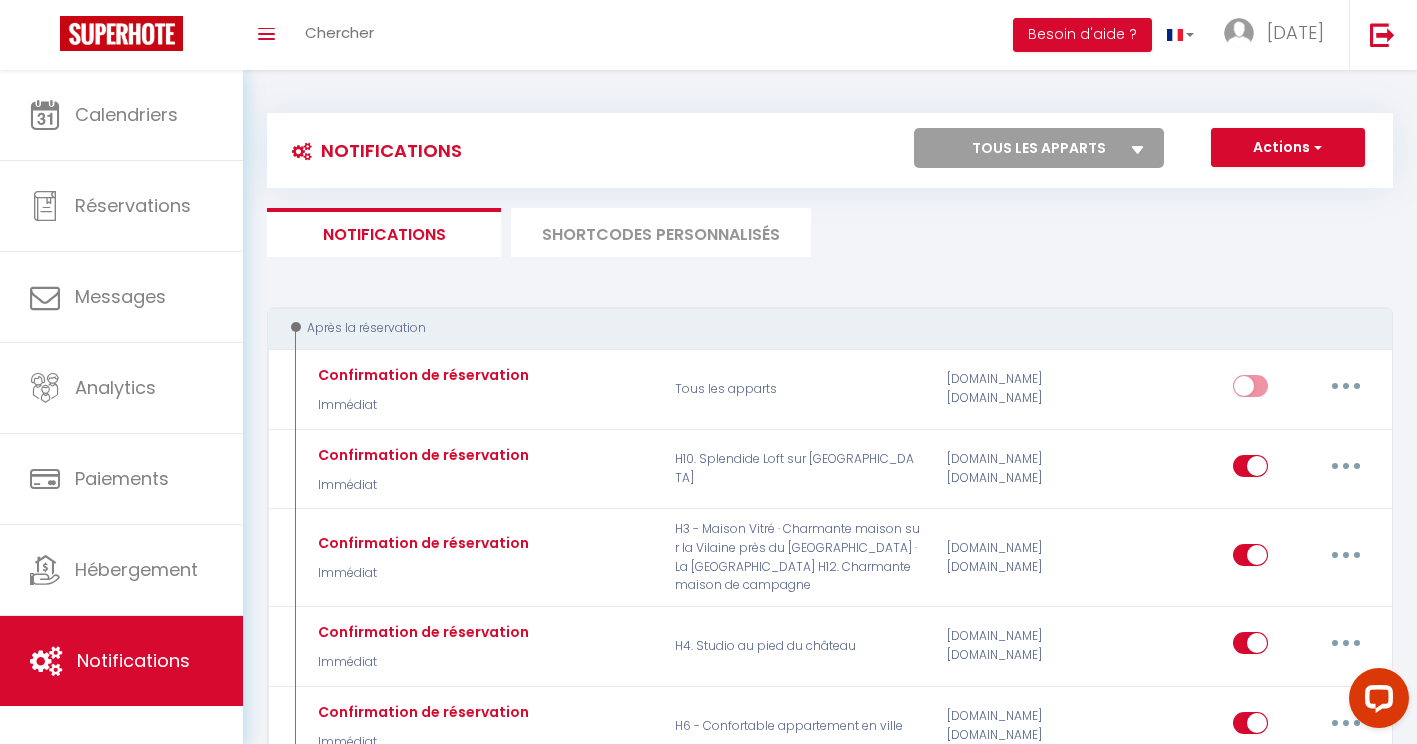 click on "SHORTCODES PERSONNALISÉS" at bounding box center (661, 232) 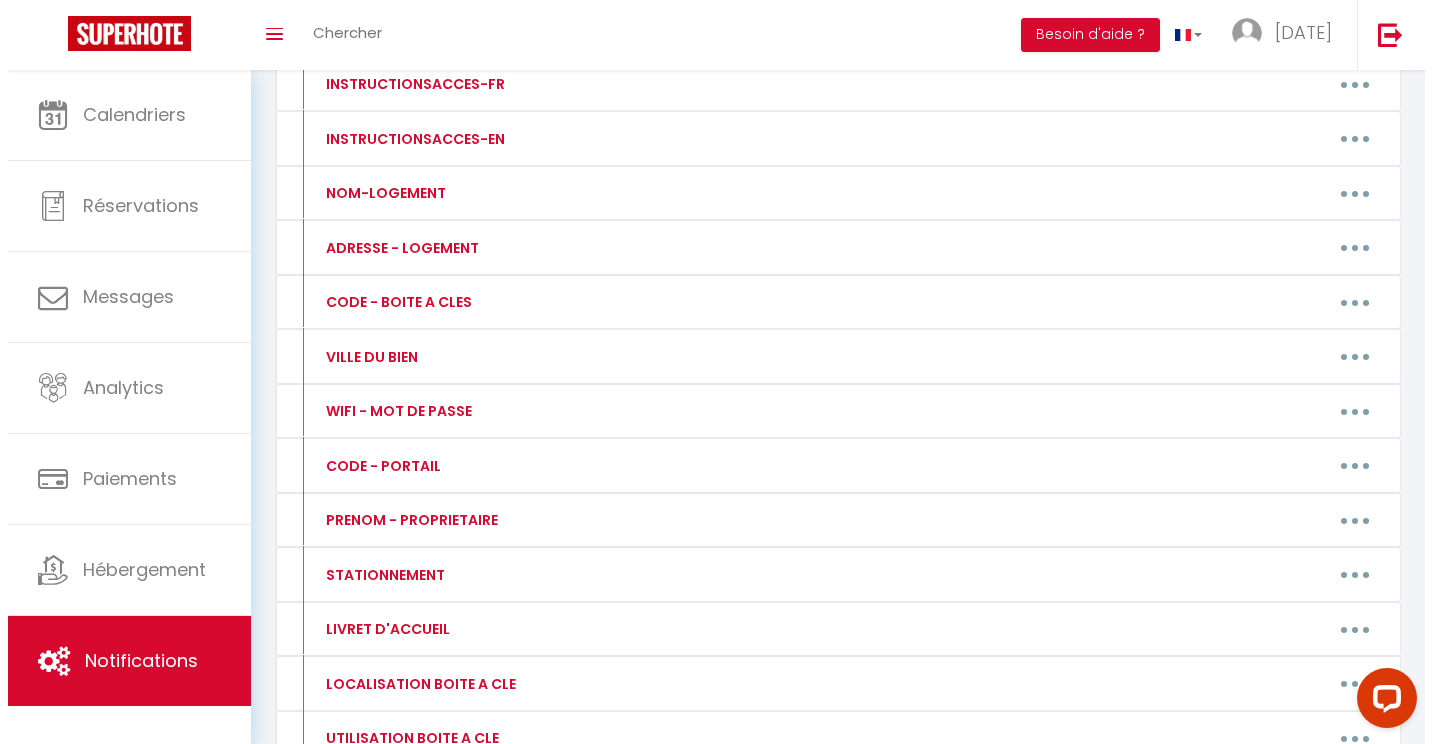 scroll, scrollTop: 381, scrollLeft: 0, axis: vertical 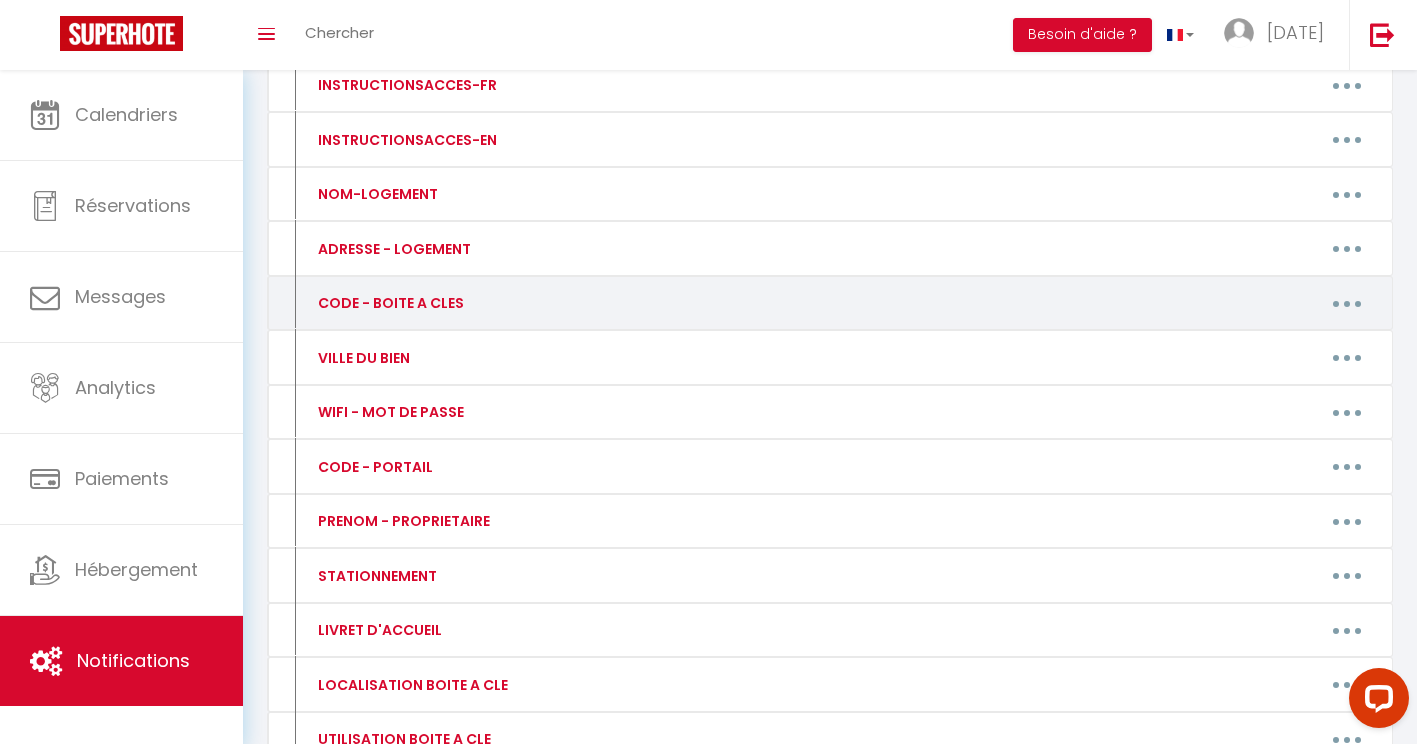 click on "CODE - BOITE A CLES" at bounding box center [436, 303] 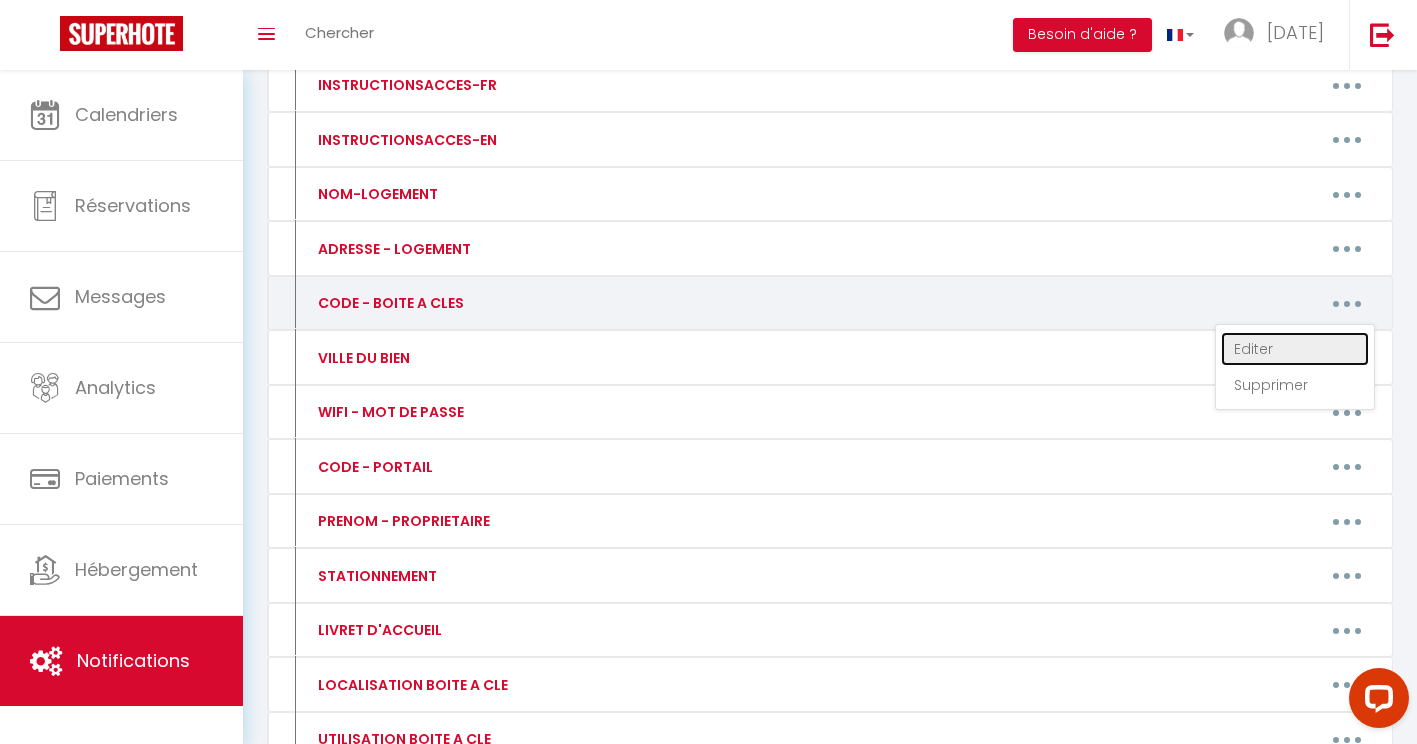 click on "Editer" at bounding box center (1295, 349) 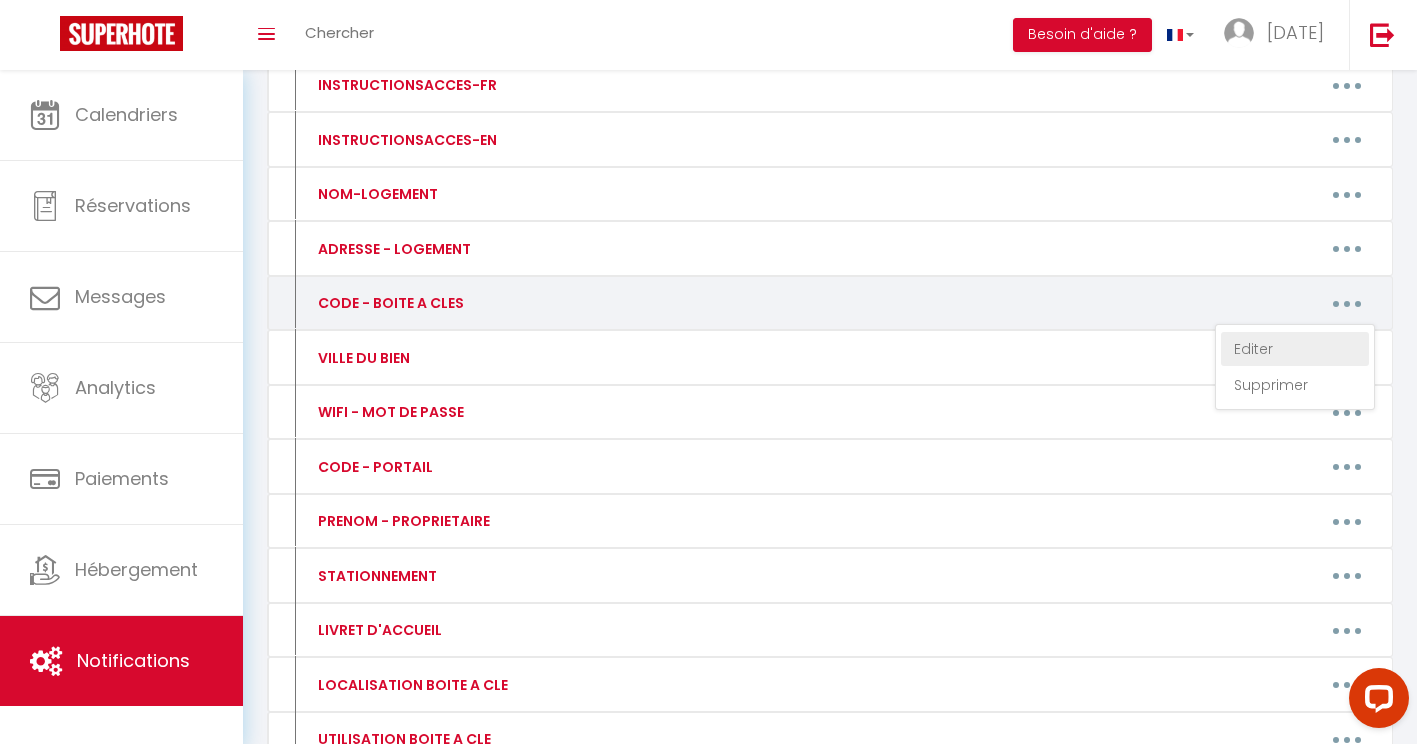 type on "CODE - BOITE A CLES" 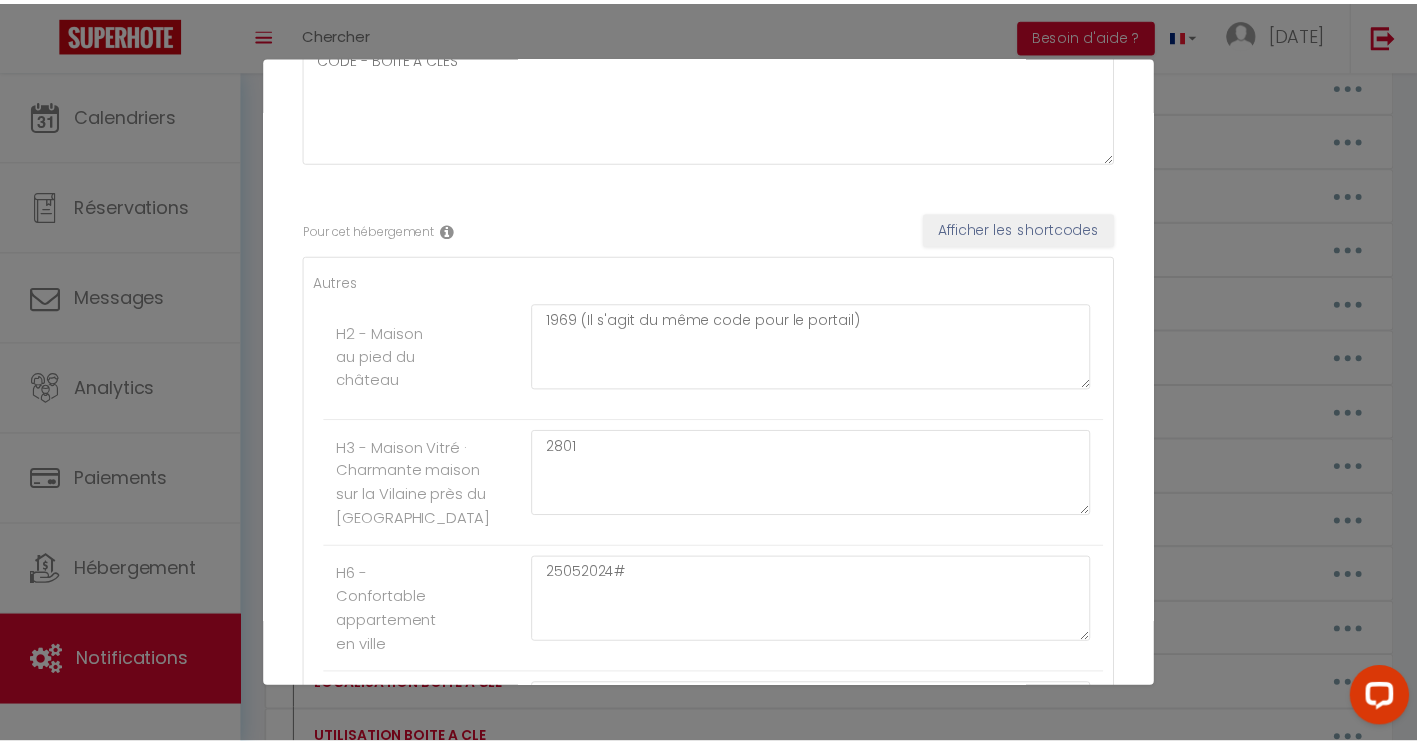 scroll, scrollTop: 0, scrollLeft: 0, axis: both 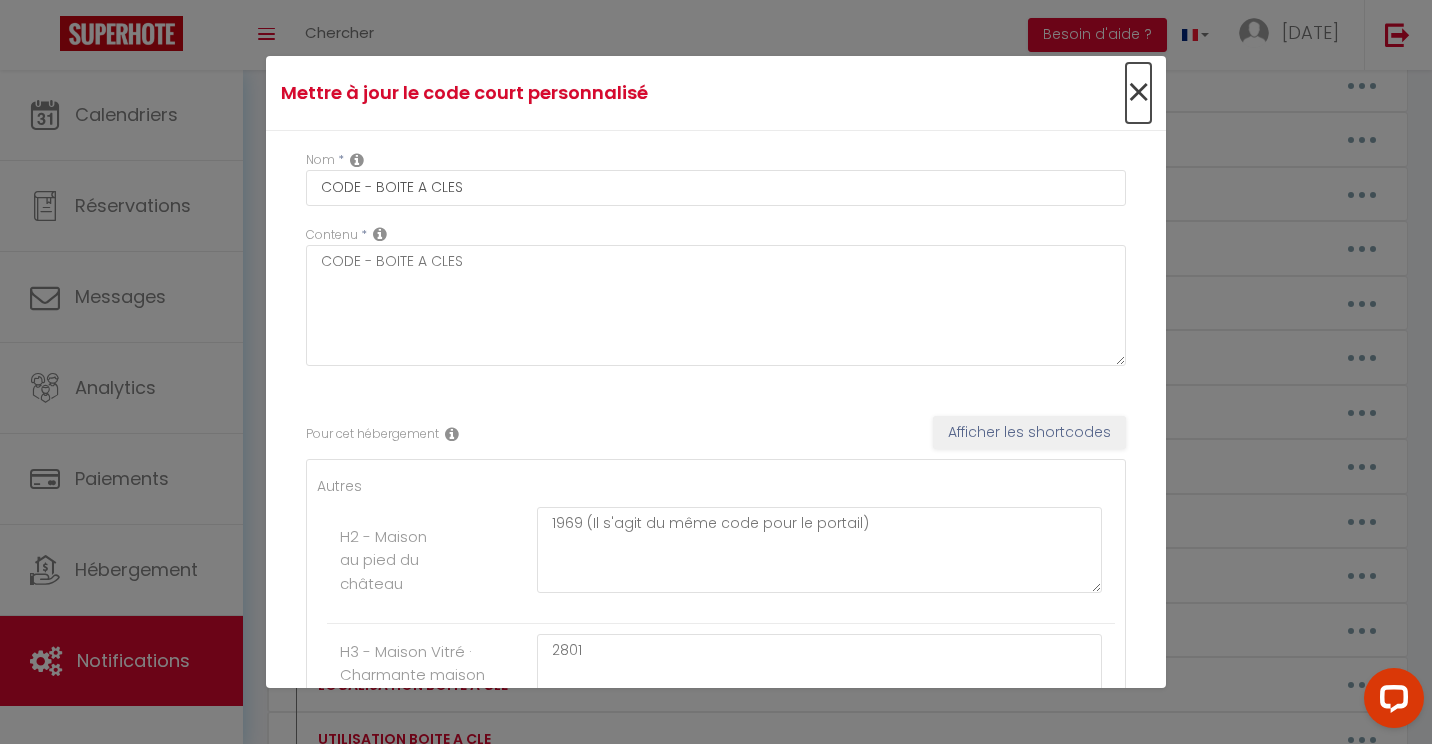 click on "×" at bounding box center (1138, 93) 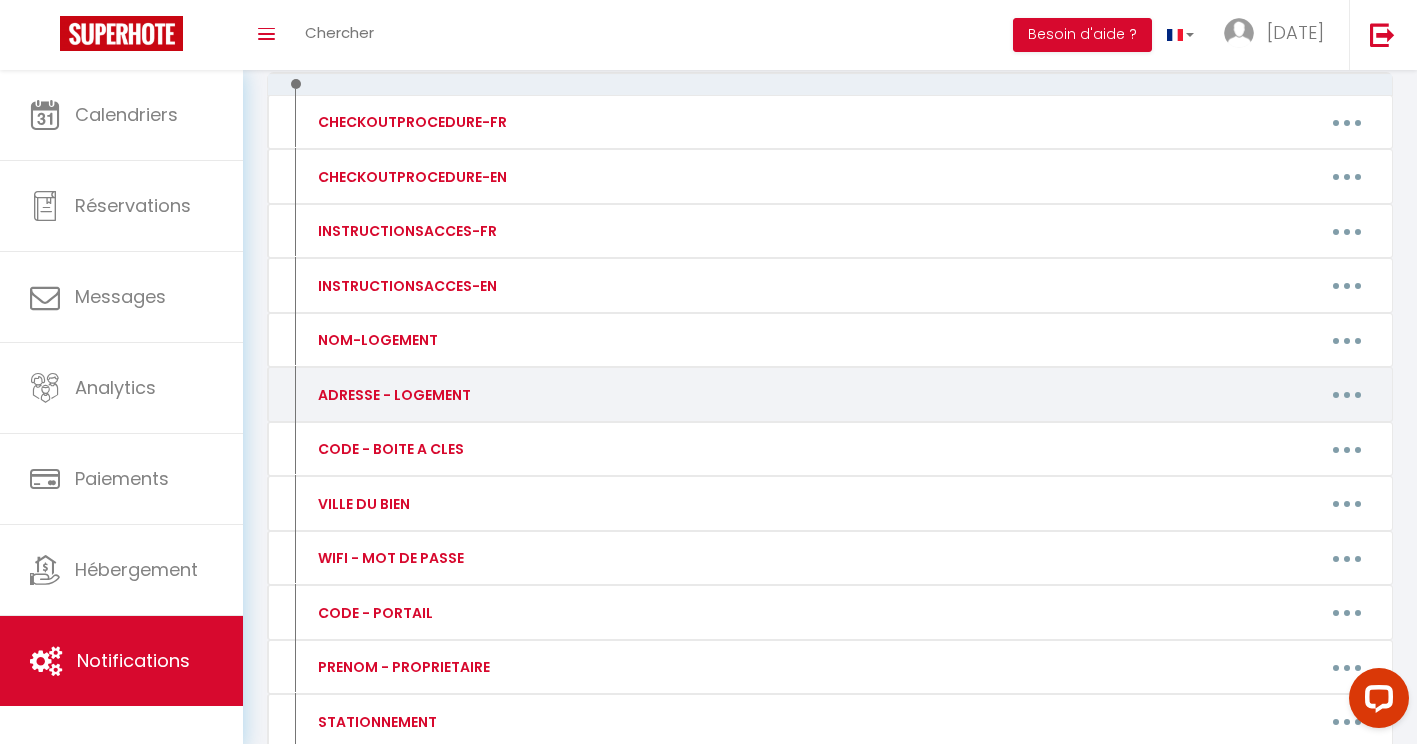 scroll, scrollTop: 0, scrollLeft: 0, axis: both 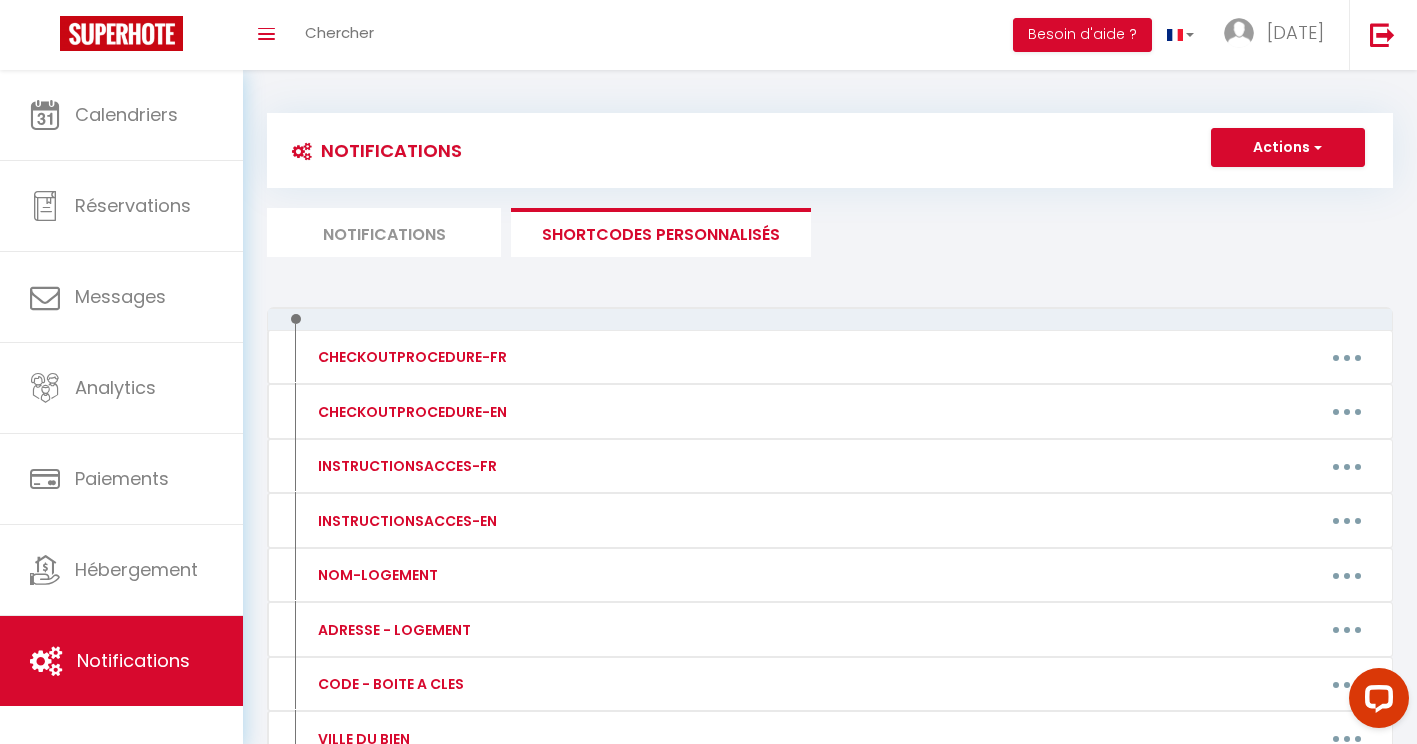 click on "Notifications" at bounding box center [384, 232] 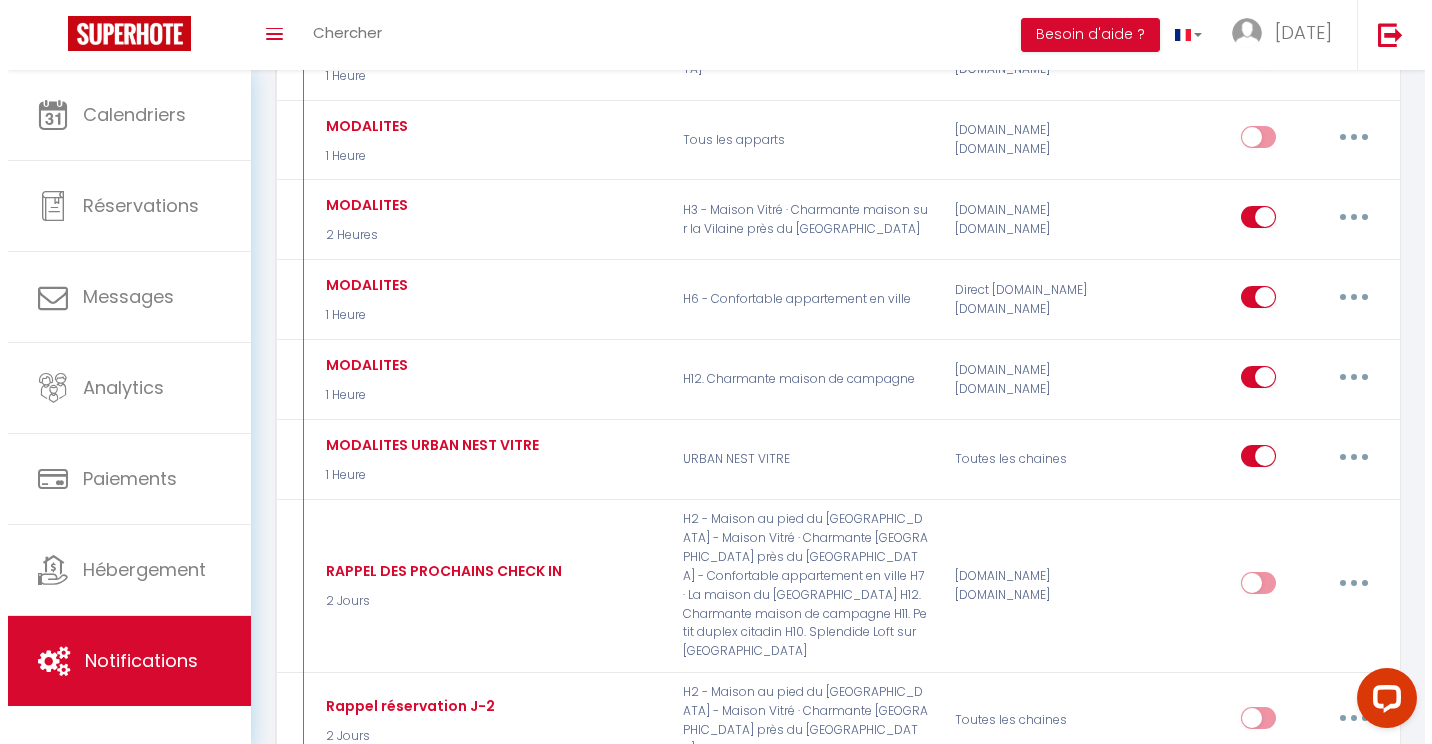 scroll, scrollTop: 3692, scrollLeft: 0, axis: vertical 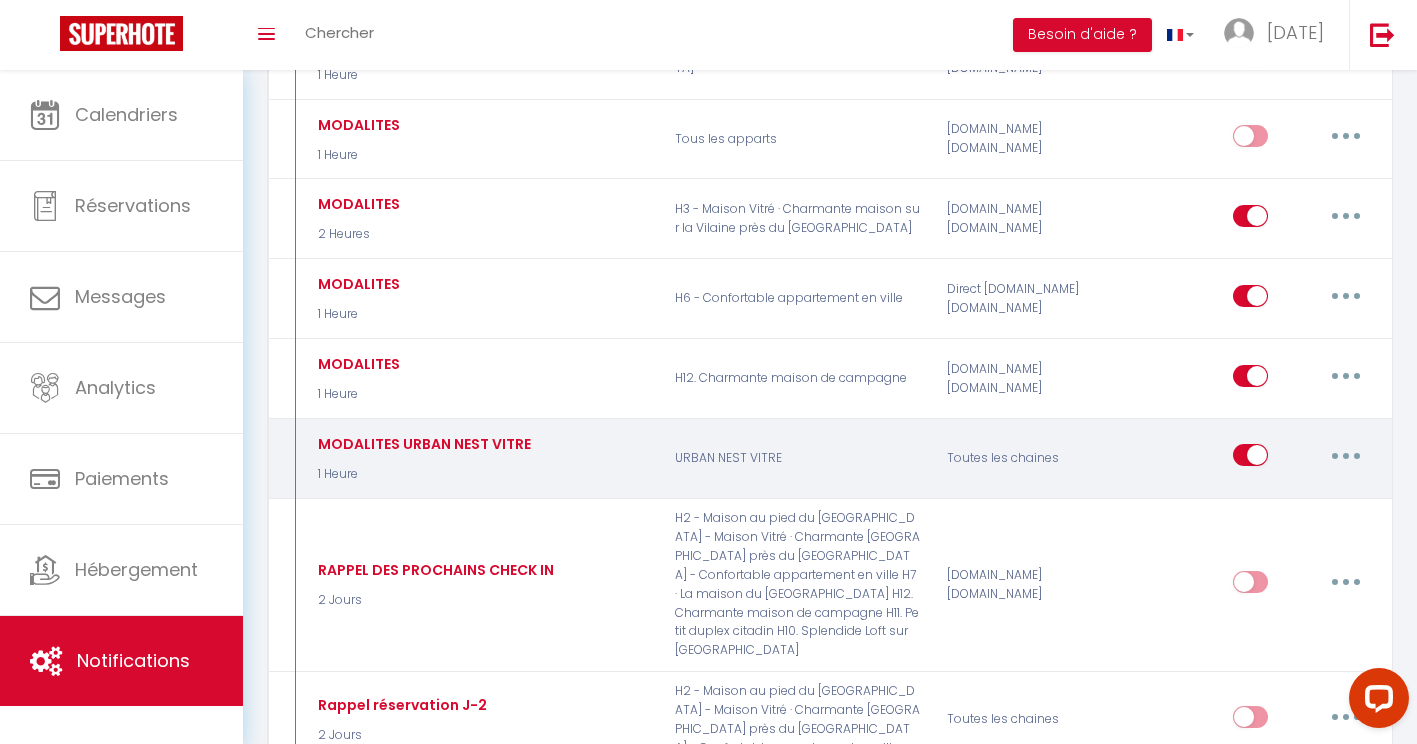 click at bounding box center (1346, 455) 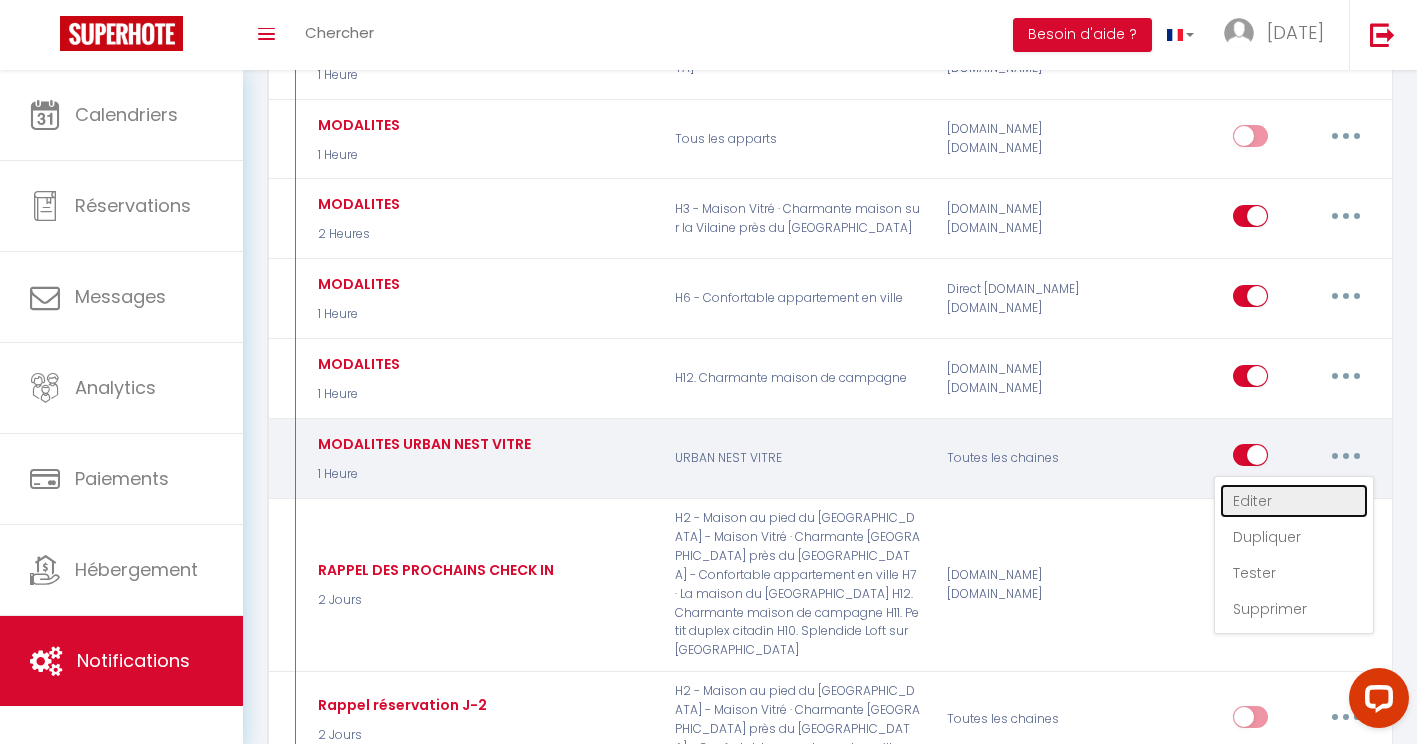 click on "Editer" at bounding box center (1294, 501) 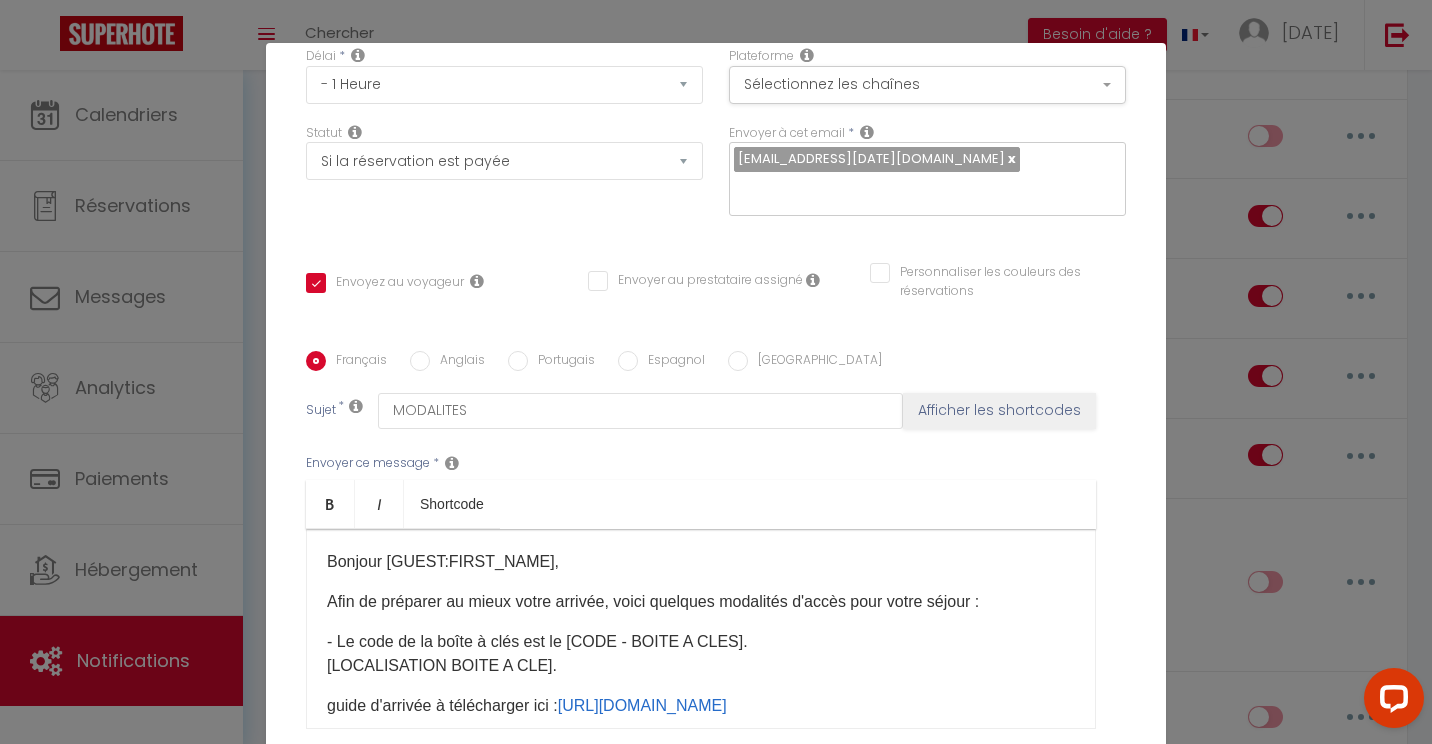 scroll, scrollTop: 321, scrollLeft: 0, axis: vertical 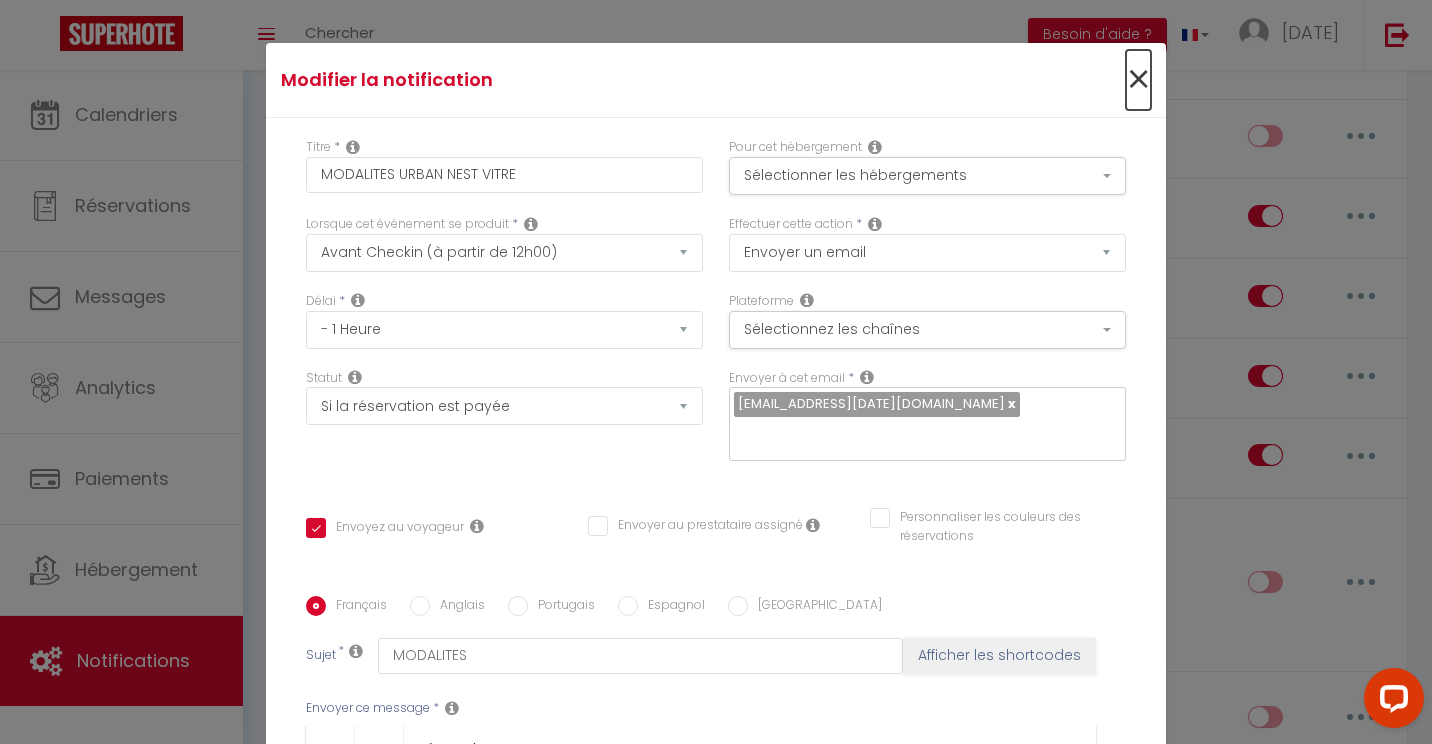 click on "×" at bounding box center [1138, 80] 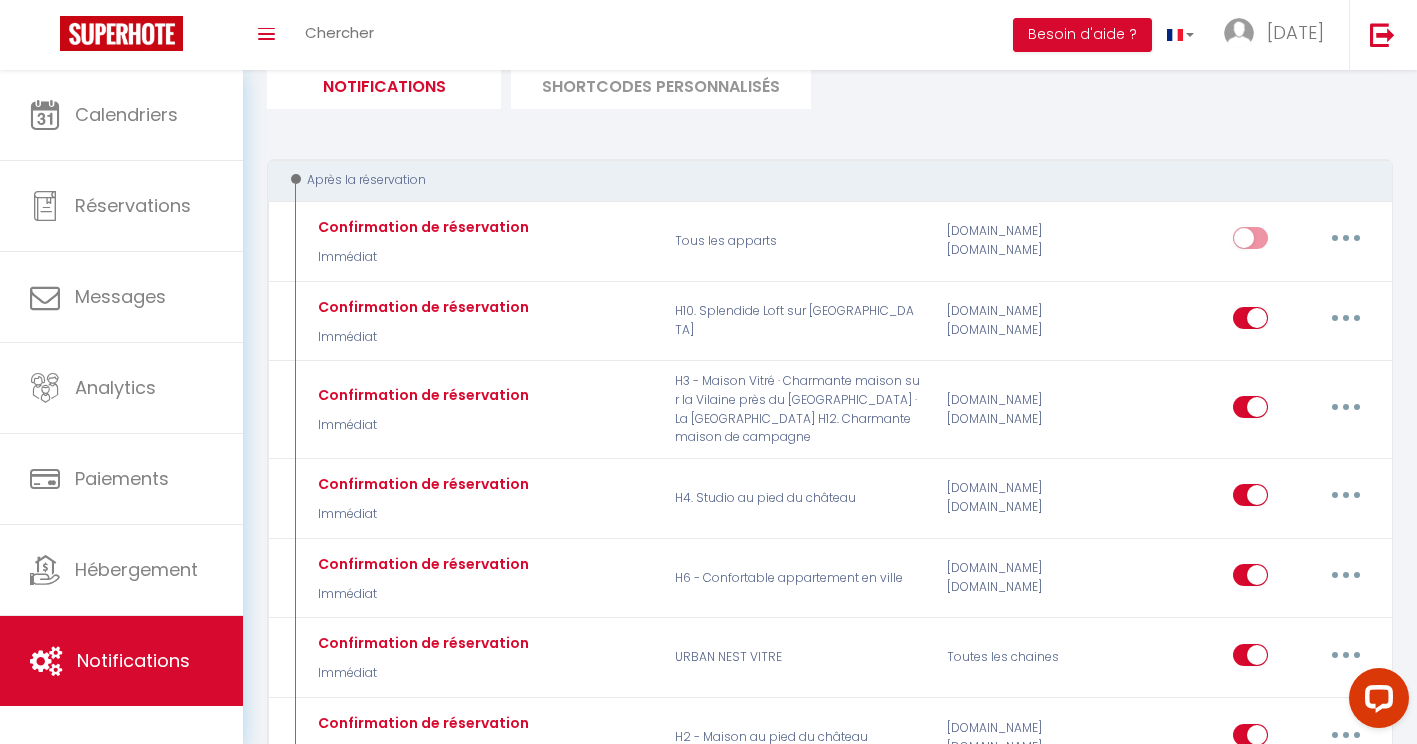 scroll, scrollTop: 0, scrollLeft: 0, axis: both 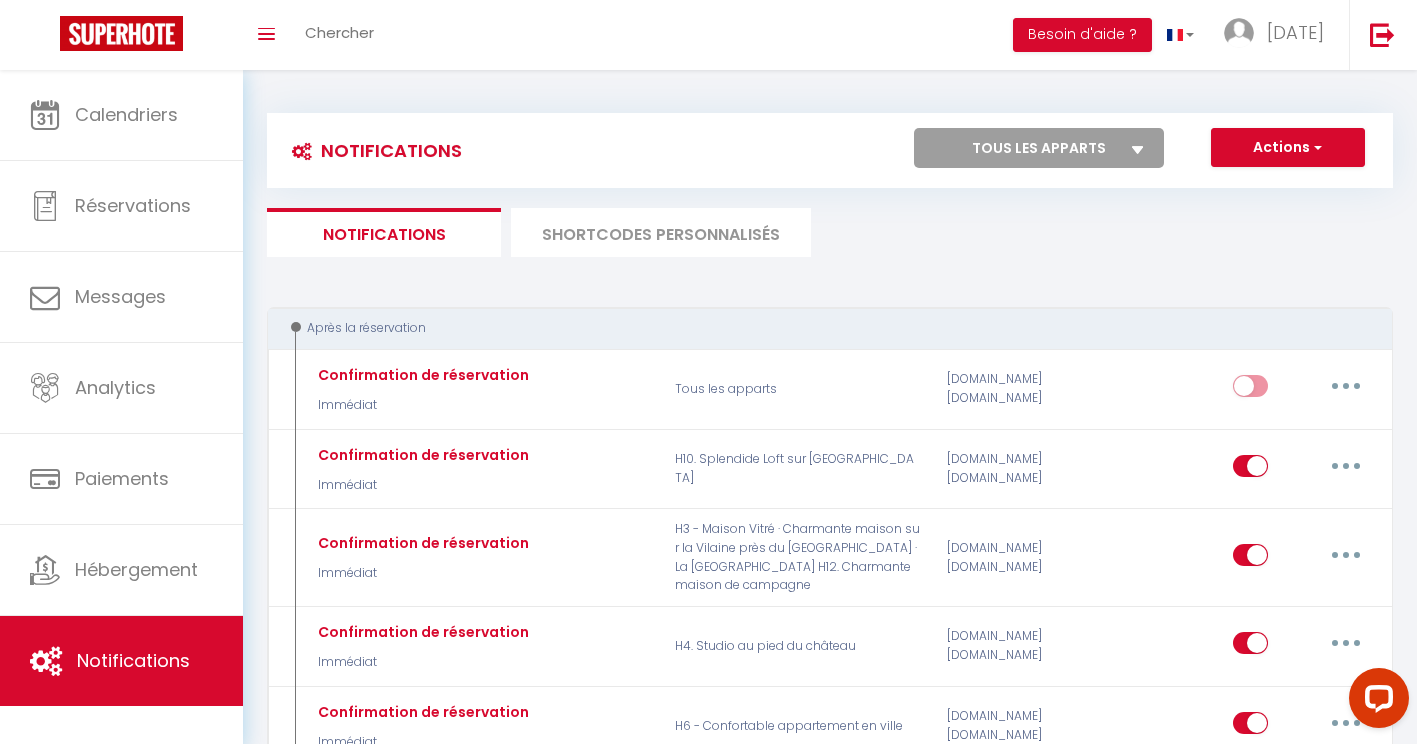 click on "SHORTCODES PERSONNALISÉS" at bounding box center (661, 232) 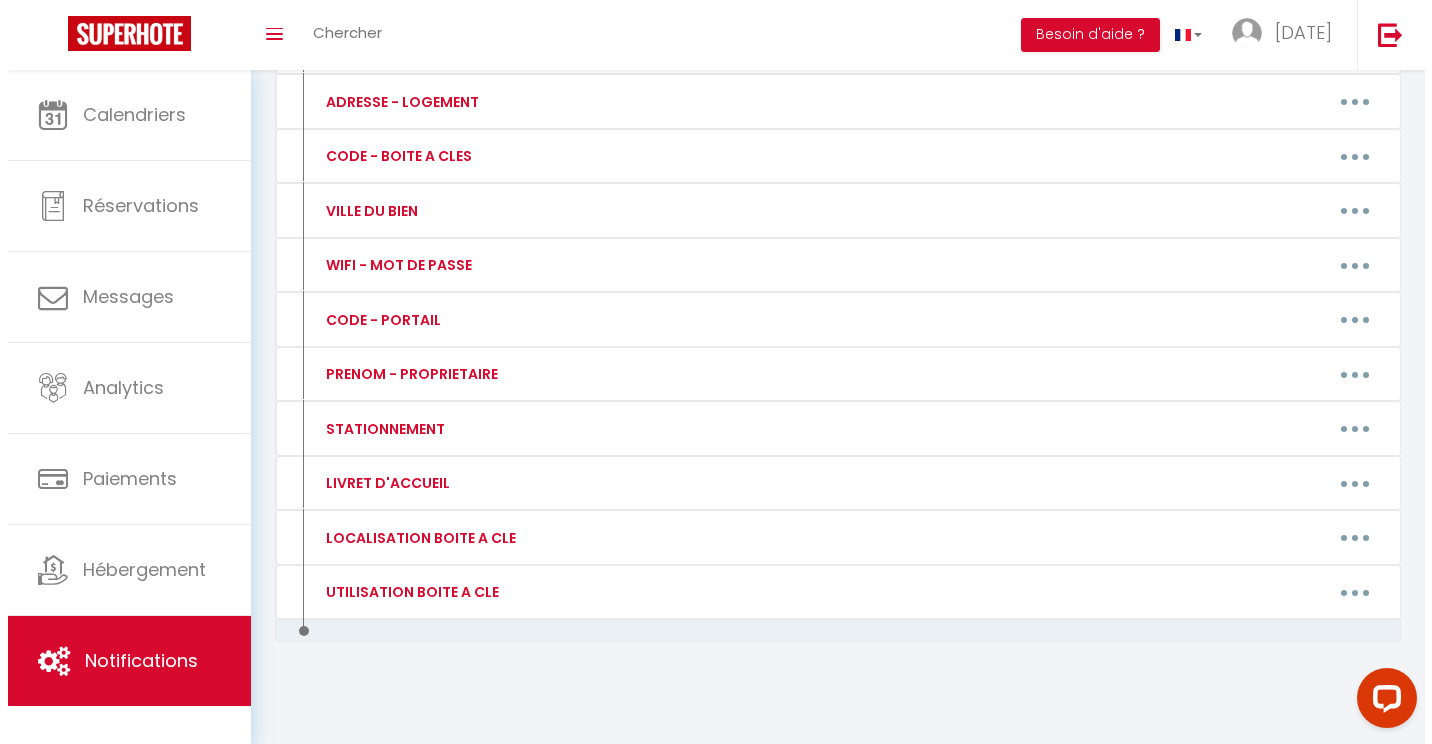 scroll, scrollTop: 534, scrollLeft: 0, axis: vertical 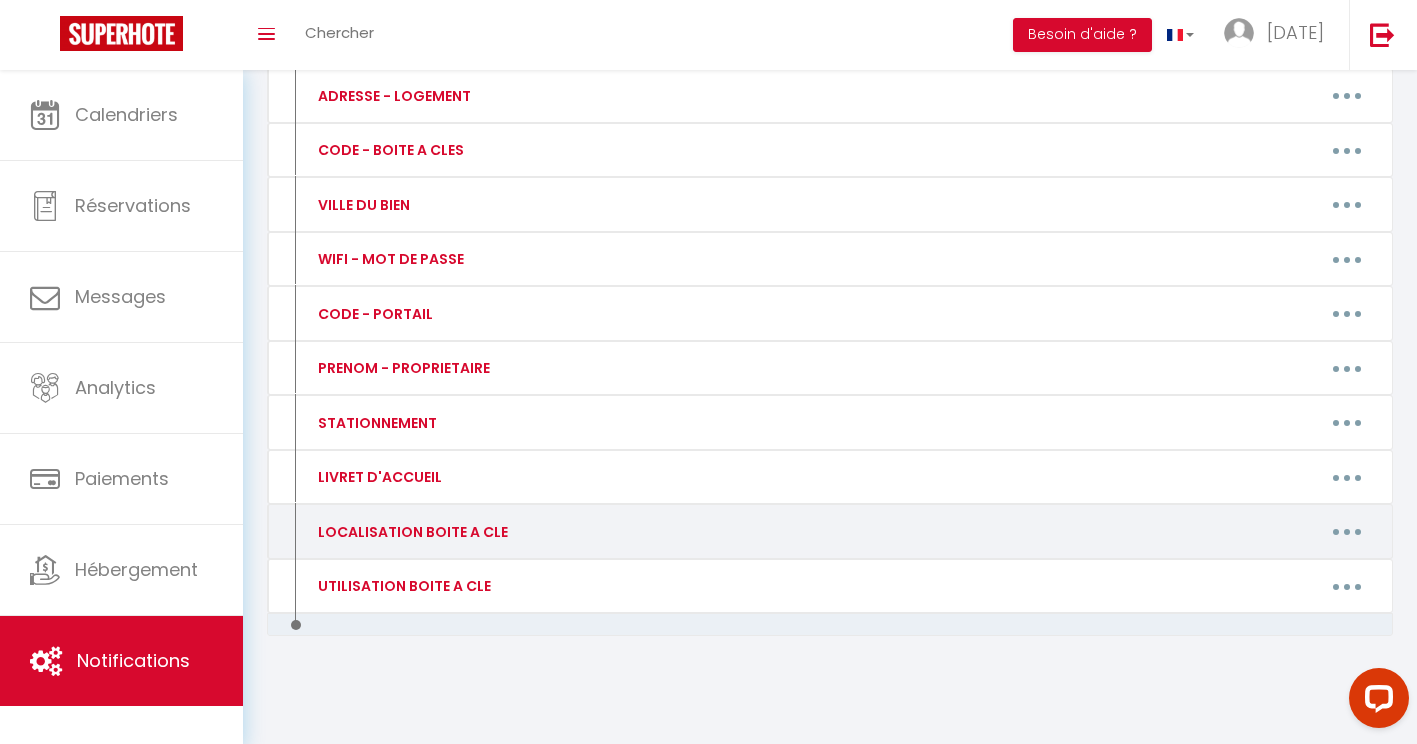 click on "LOCALISATION BOITE A CLE" at bounding box center (410, 532) 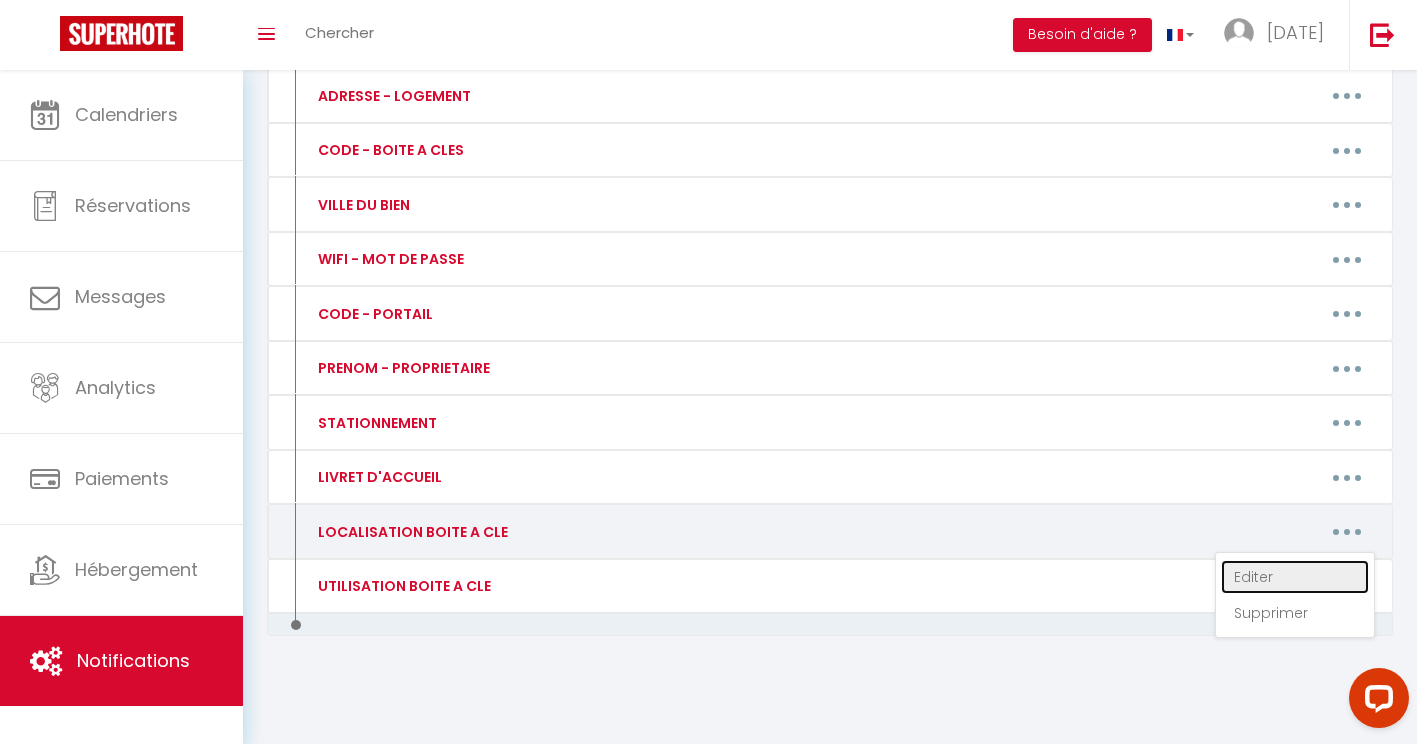 click on "Editer" at bounding box center (1295, 577) 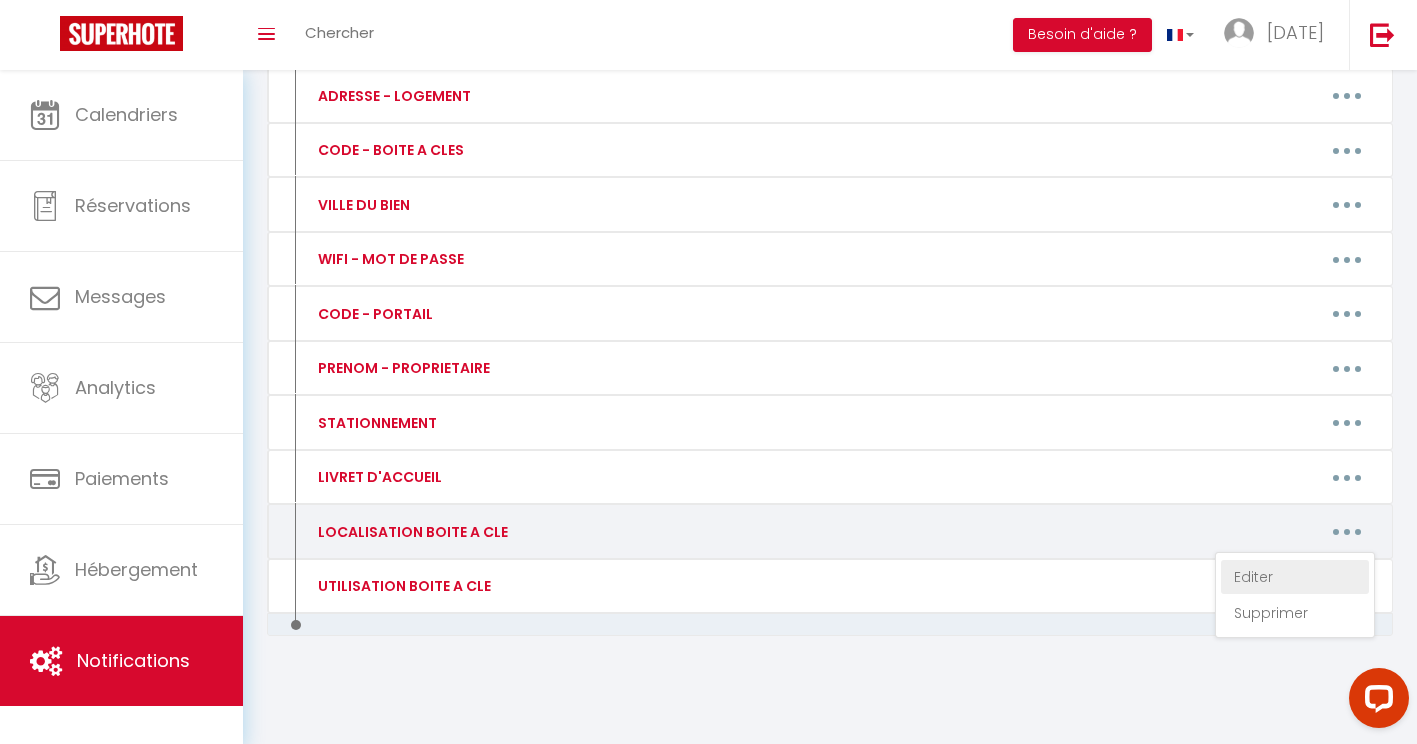 type on "LOCALISATION BOITE A CLE" 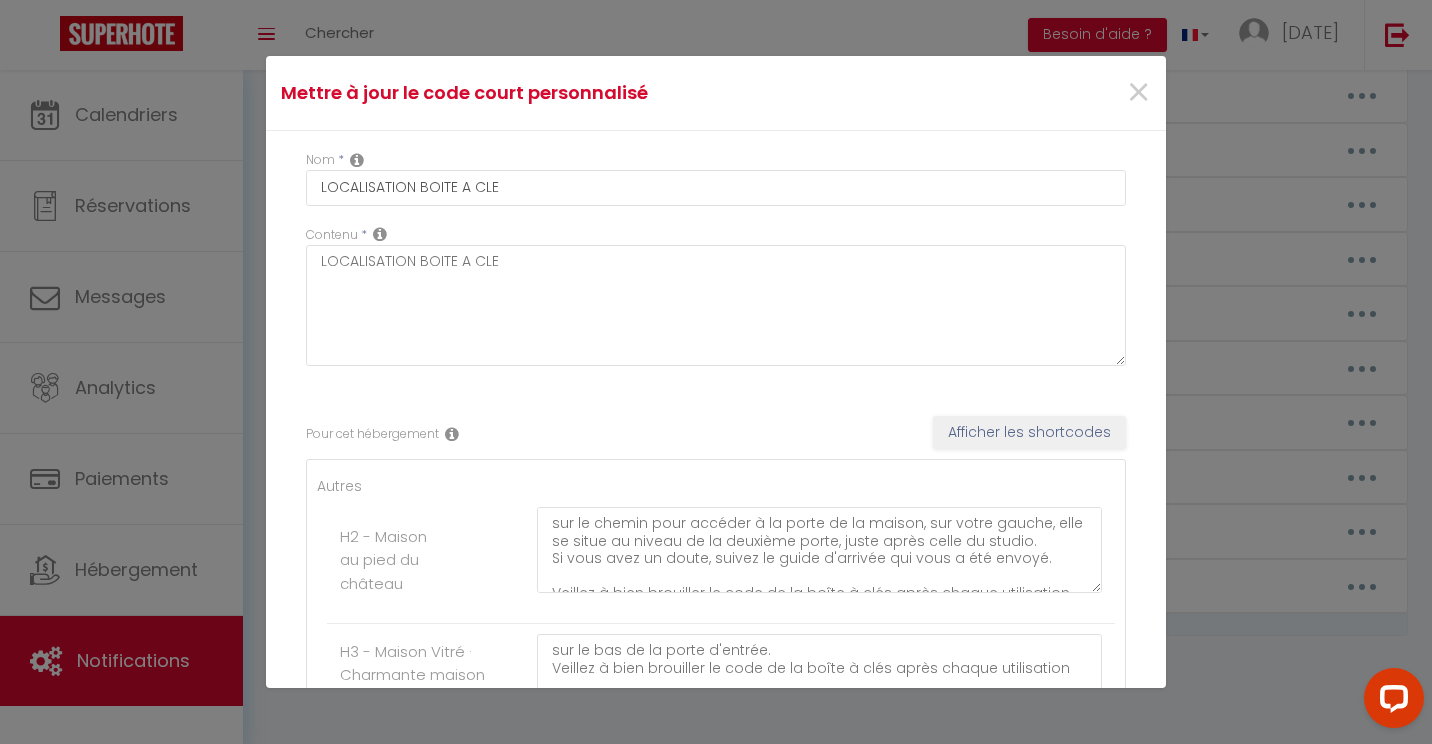 scroll, scrollTop: 35, scrollLeft: 0, axis: vertical 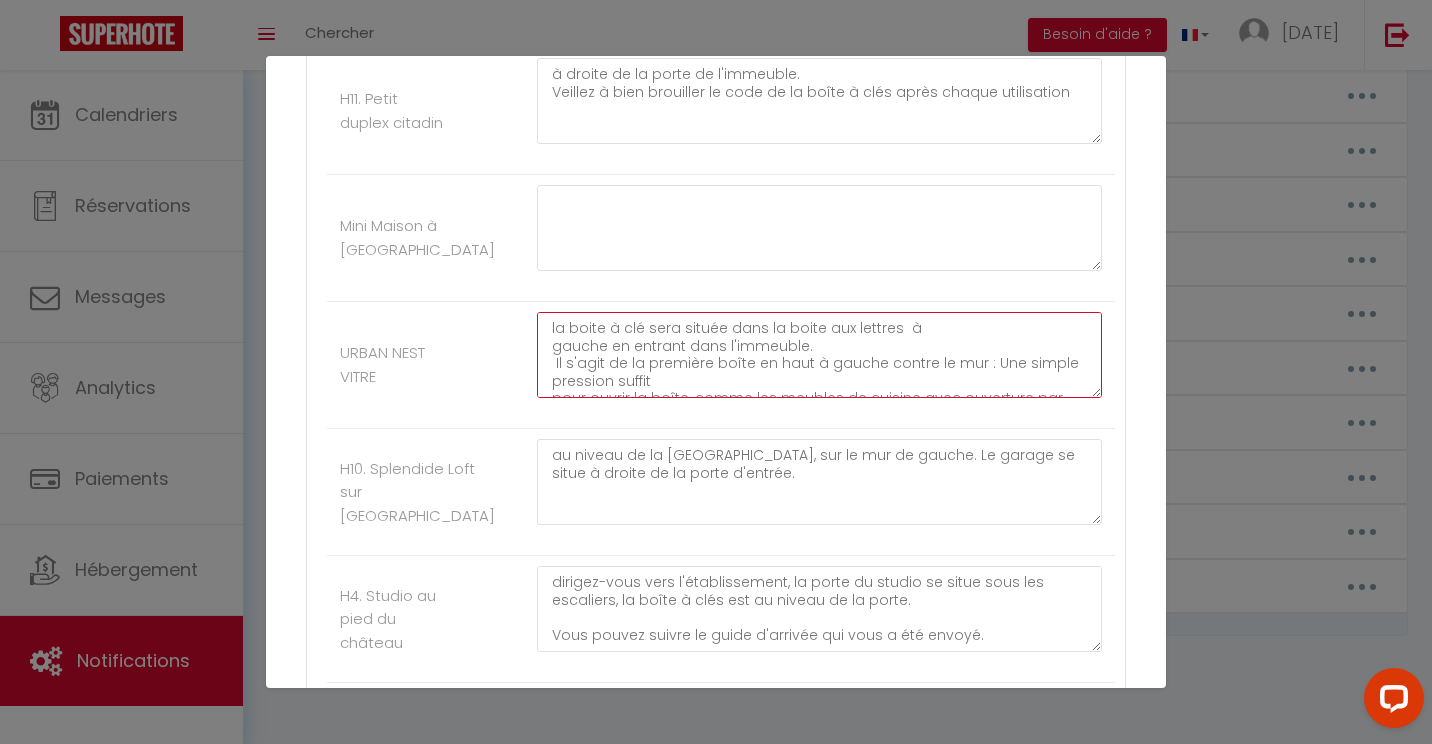 drag, startPoint x: 747, startPoint y: 399, endPoint x: 872, endPoint y: 402, distance: 125.035995 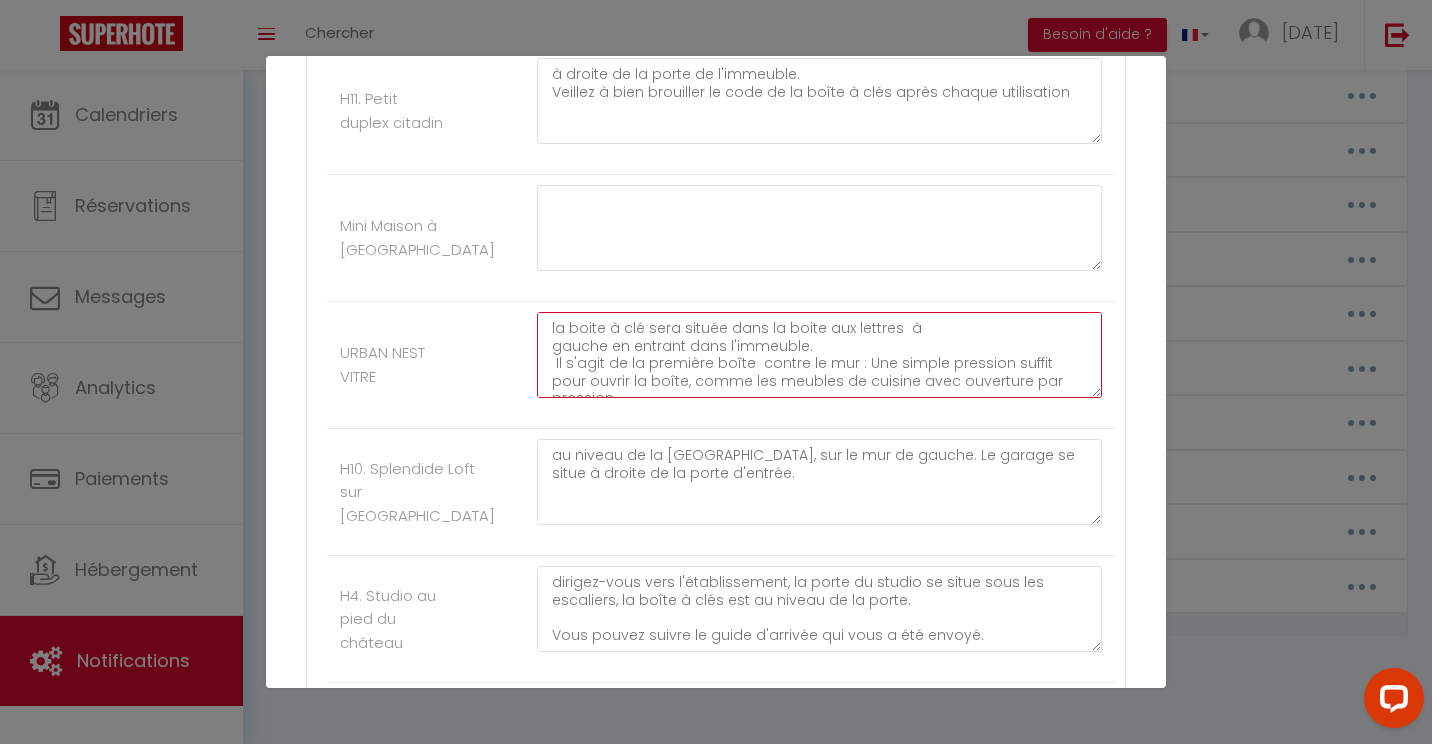 click on "la boite à clé sera située dans la boite aux lettres  à
gauche en entrant dans l'immeuble.
Il s'agit de la première boîte  contre le mur : Une simple pression suffit
pour ouvrir la boîte, comme les meubles de cuisine avec ouverture par pression.
Le logement est la 1ere porte à gauche en RDC, vous êtes arrivés" at bounding box center [819, 355] 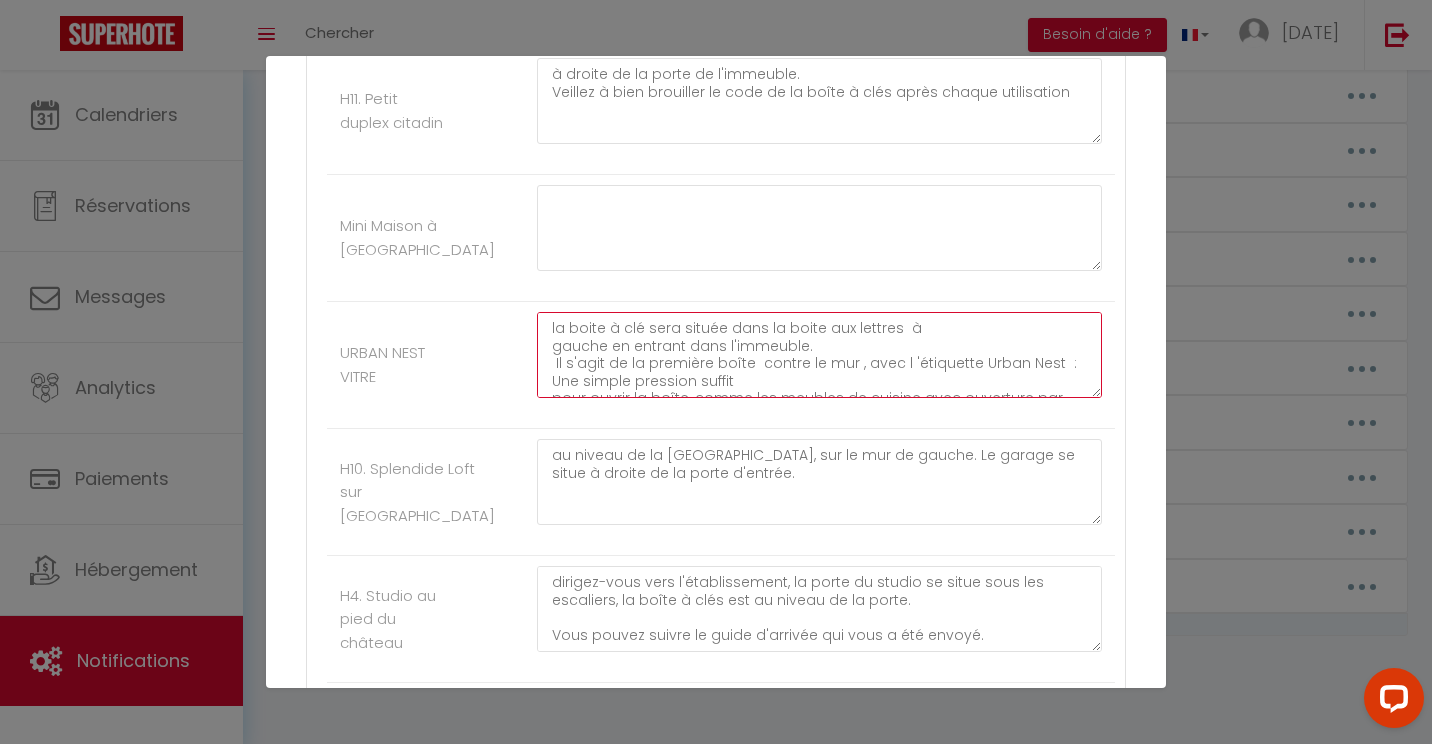 click on "la boite à clé sera située dans la boite aux lettres  à
gauche en entrant dans l'immeuble.
Il s'agit de la première boîte  contre le mur , avec l 'étiquette Urban Nest  : Une simple pression suffit
pour ouvrir la boîte, comme les meubles de cuisine avec ouverture par pression.
Le logement est la 1ere porte à gauche en RDC, vous êtes arrivés" at bounding box center (819, 355) 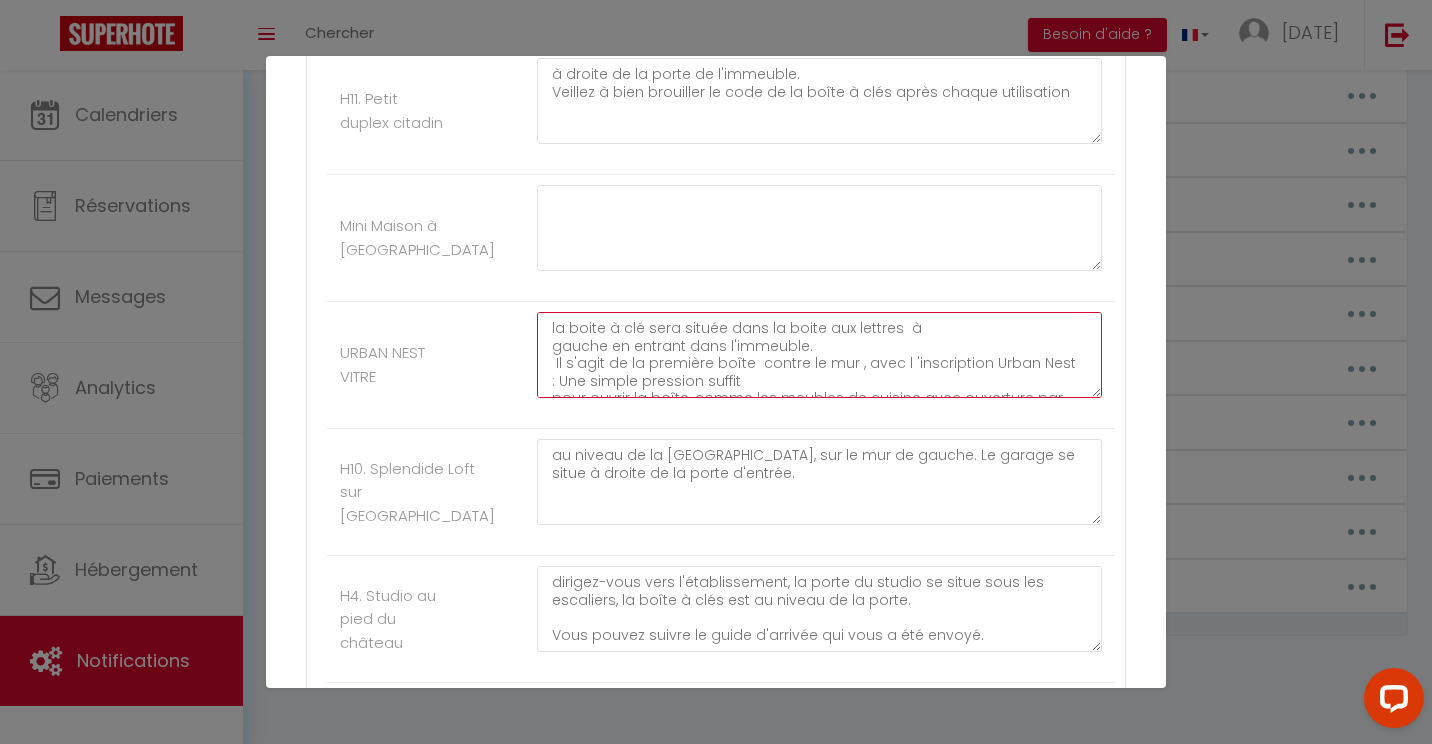 scroll, scrollTop: 52, scrollLeft: 0, axis: vertical 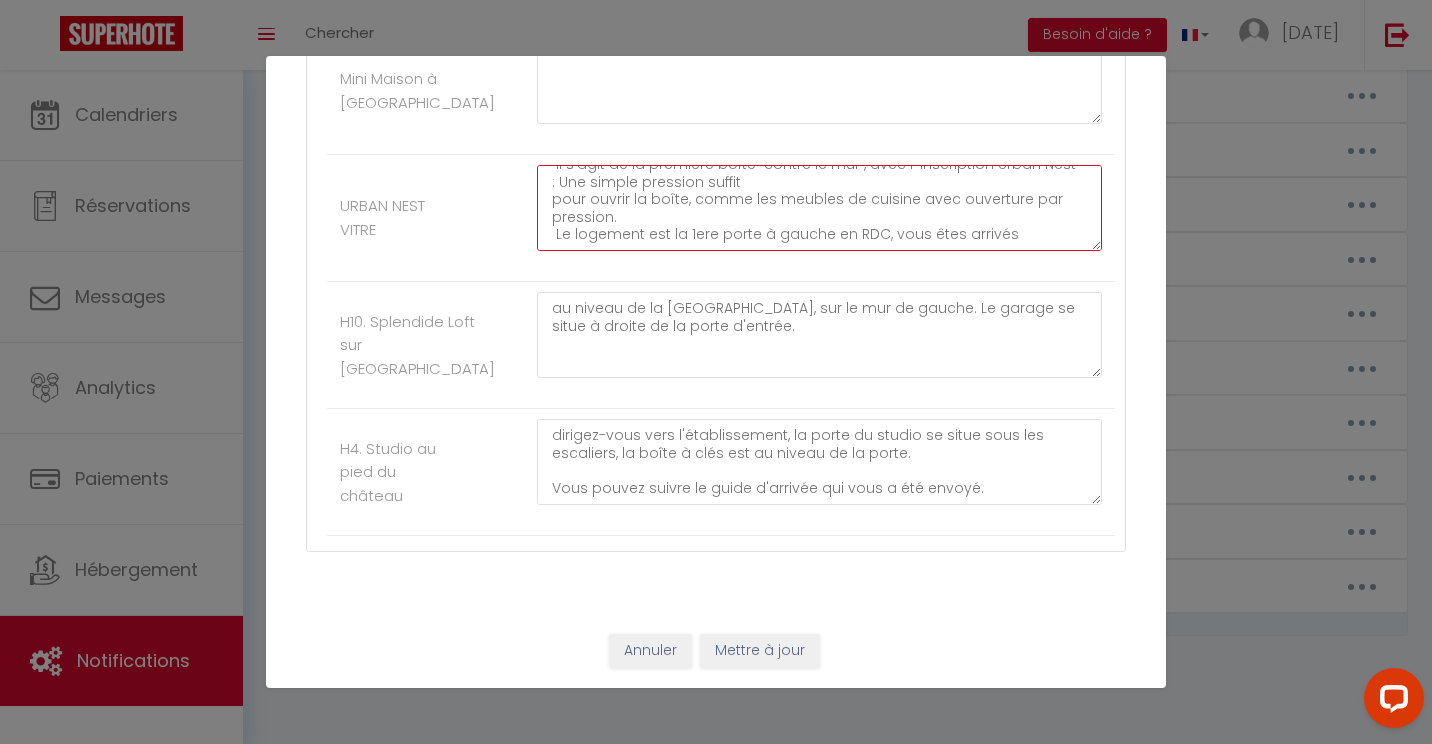type on "la boite à clé sera située dans la boite aux lettres  à
gauche en entrant dans l'immeuble.
Il s'agit de la première boîte  contre le mur , avec l 'inscription Urban Nest  : Une simple pression suffit
pour ouvrir la boîte, comme les meubles de cuisine avec ouverture par pression.
Le logement est la 1ere porte à gauche en RDC, vous êtes arrivés" 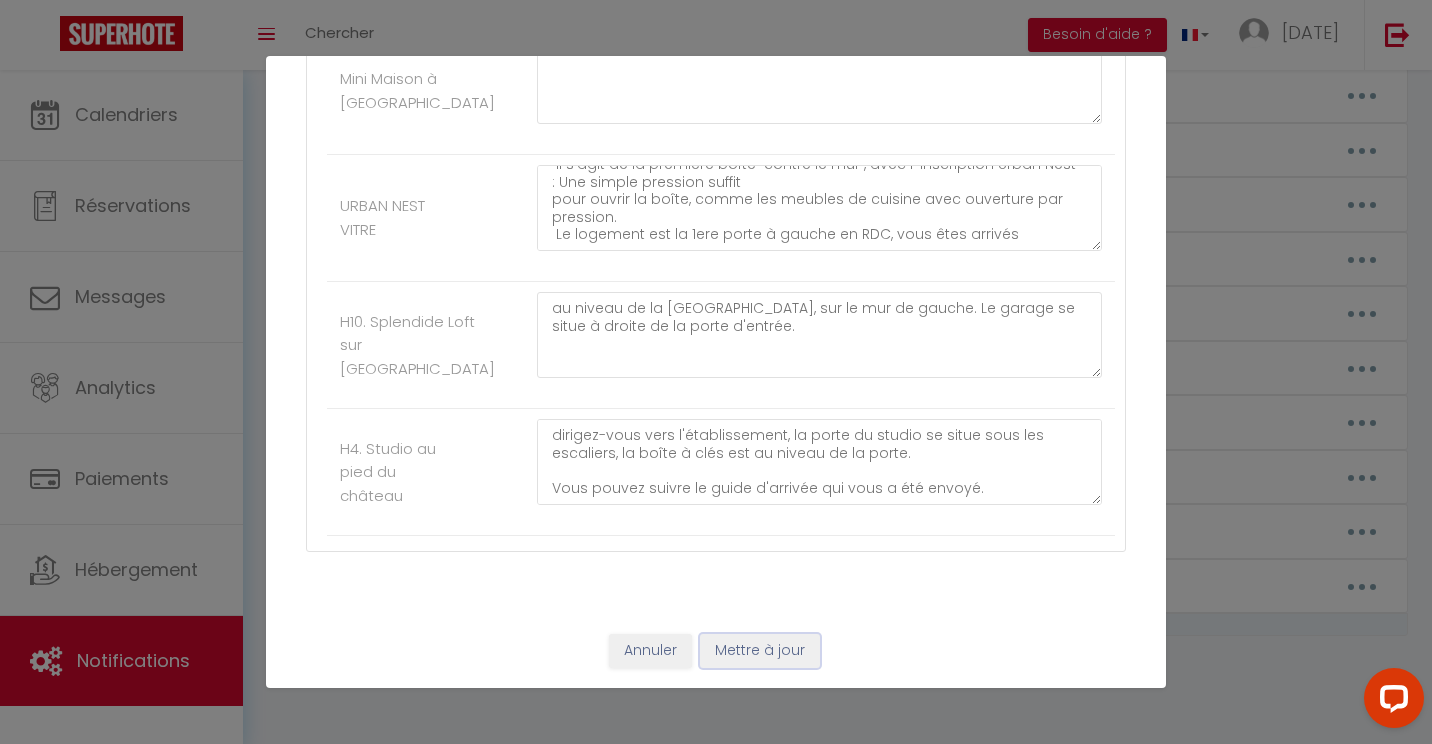 click on "Mettre à jour" at bounding box center (760, 651) 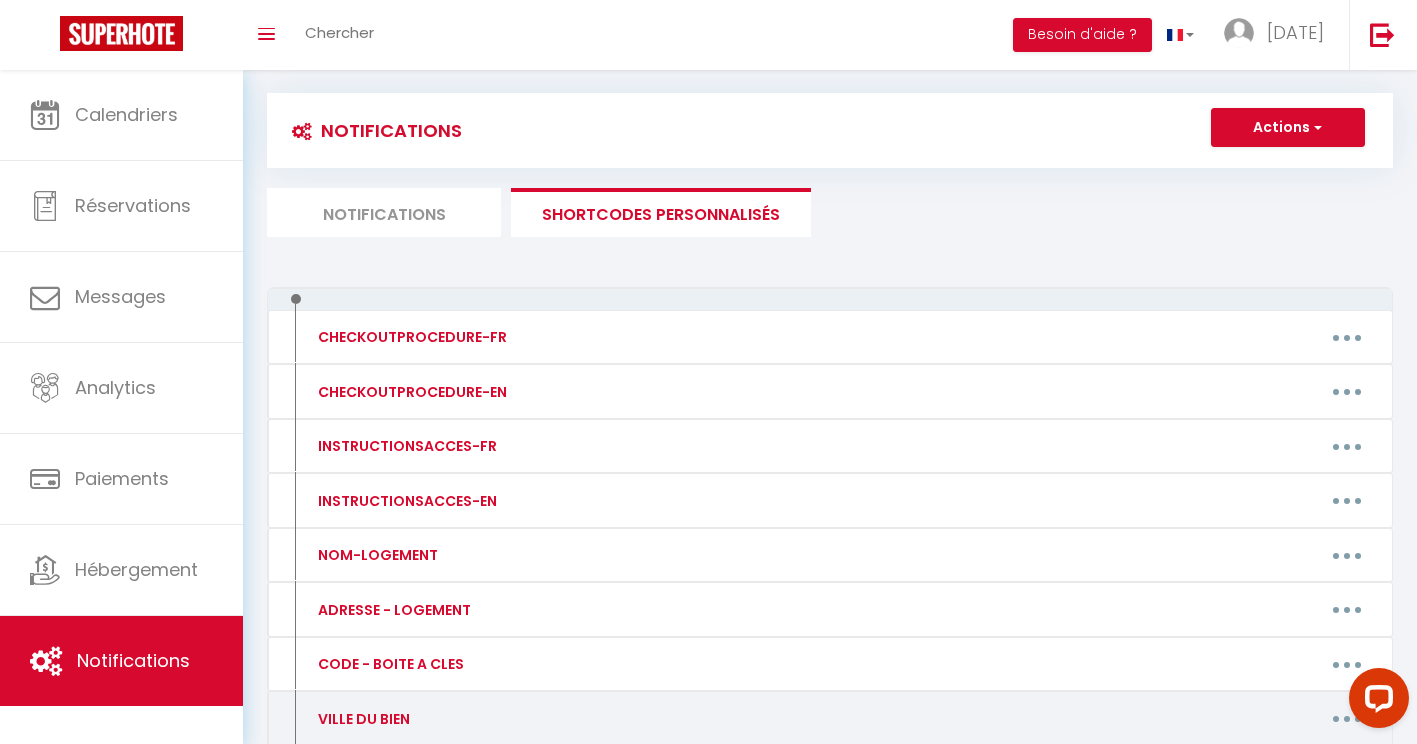 scroll, scrollTop: 0, scrollLeft: 0, axis: both 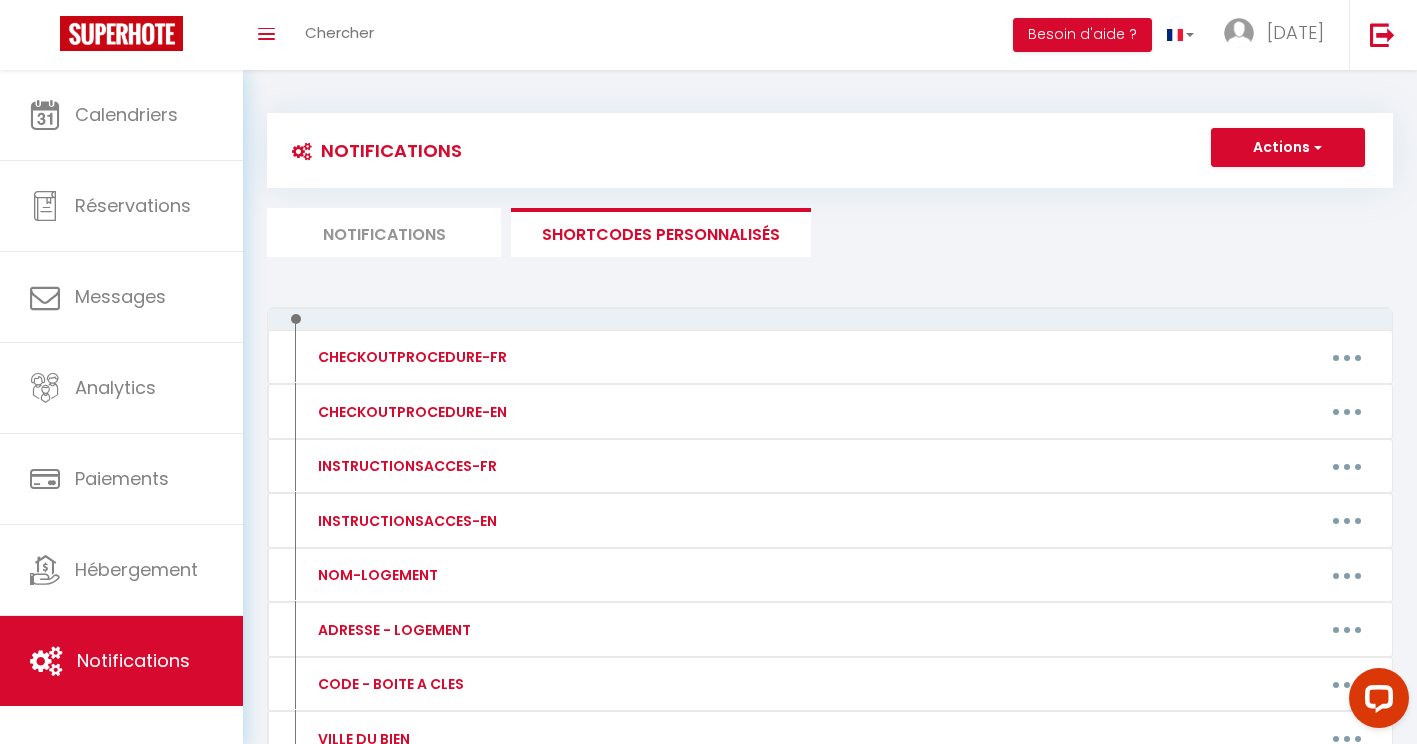 click on "Notifications" at bounding box center (384, 232) 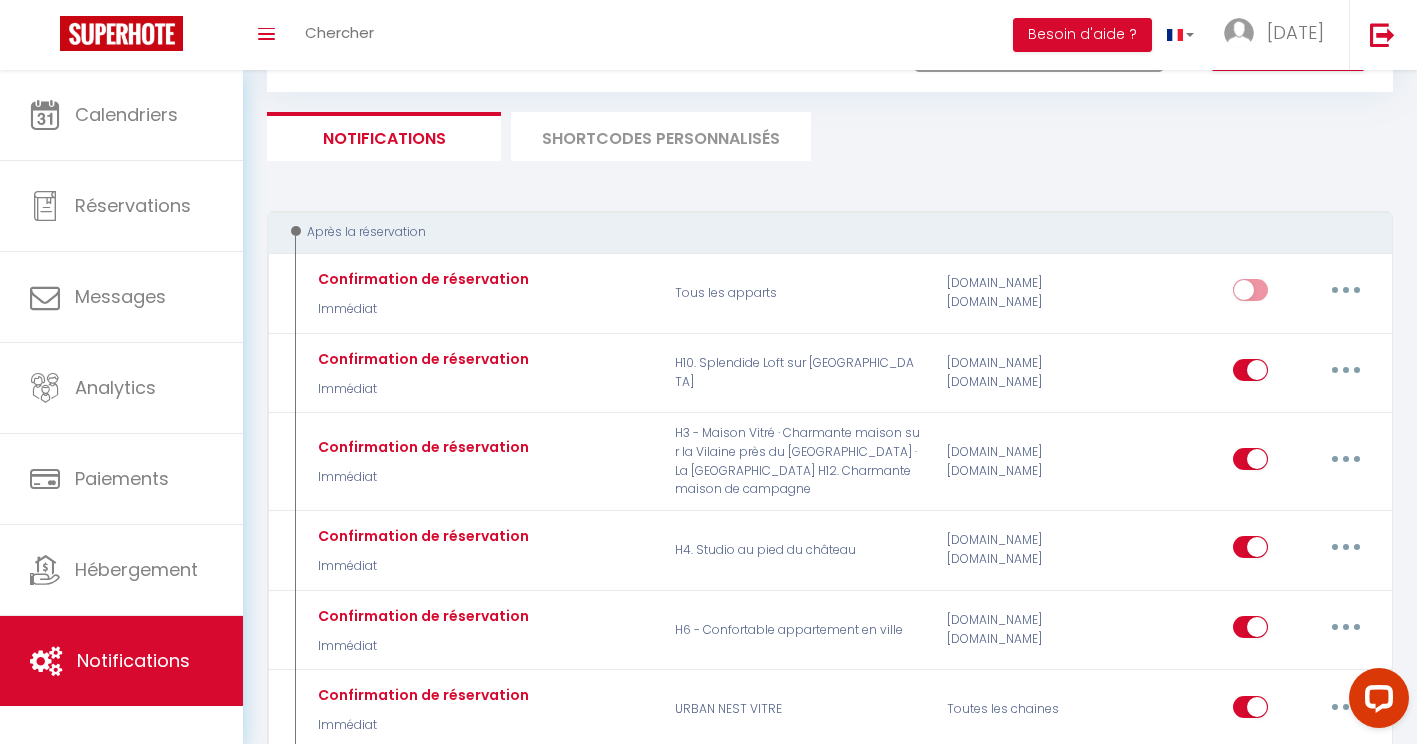 scroll, scrollTop: 0, scrollLeft: 0, axis: both 